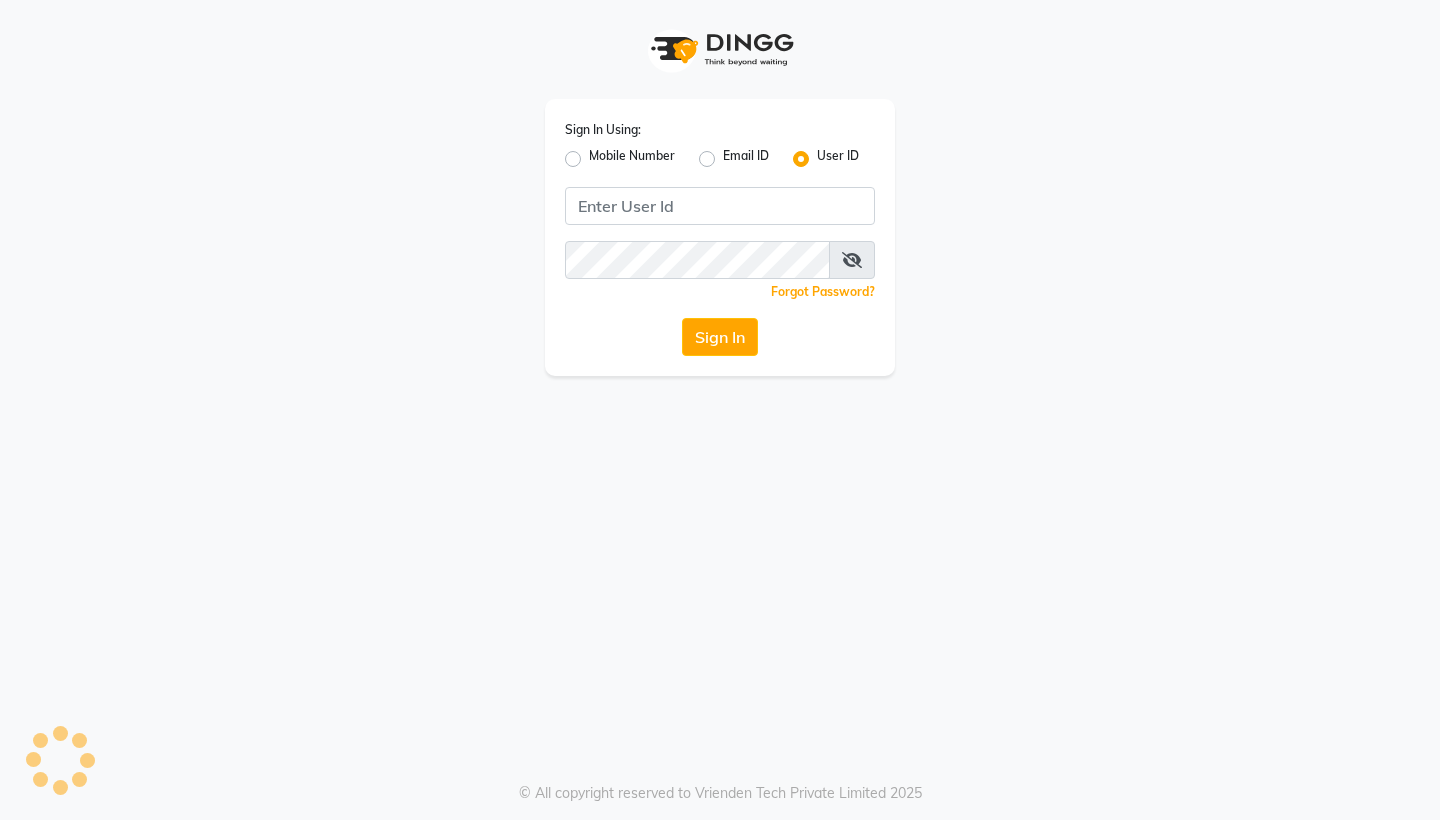 scroll, scrollTop: 0, scrollLeft: 0, axis: both 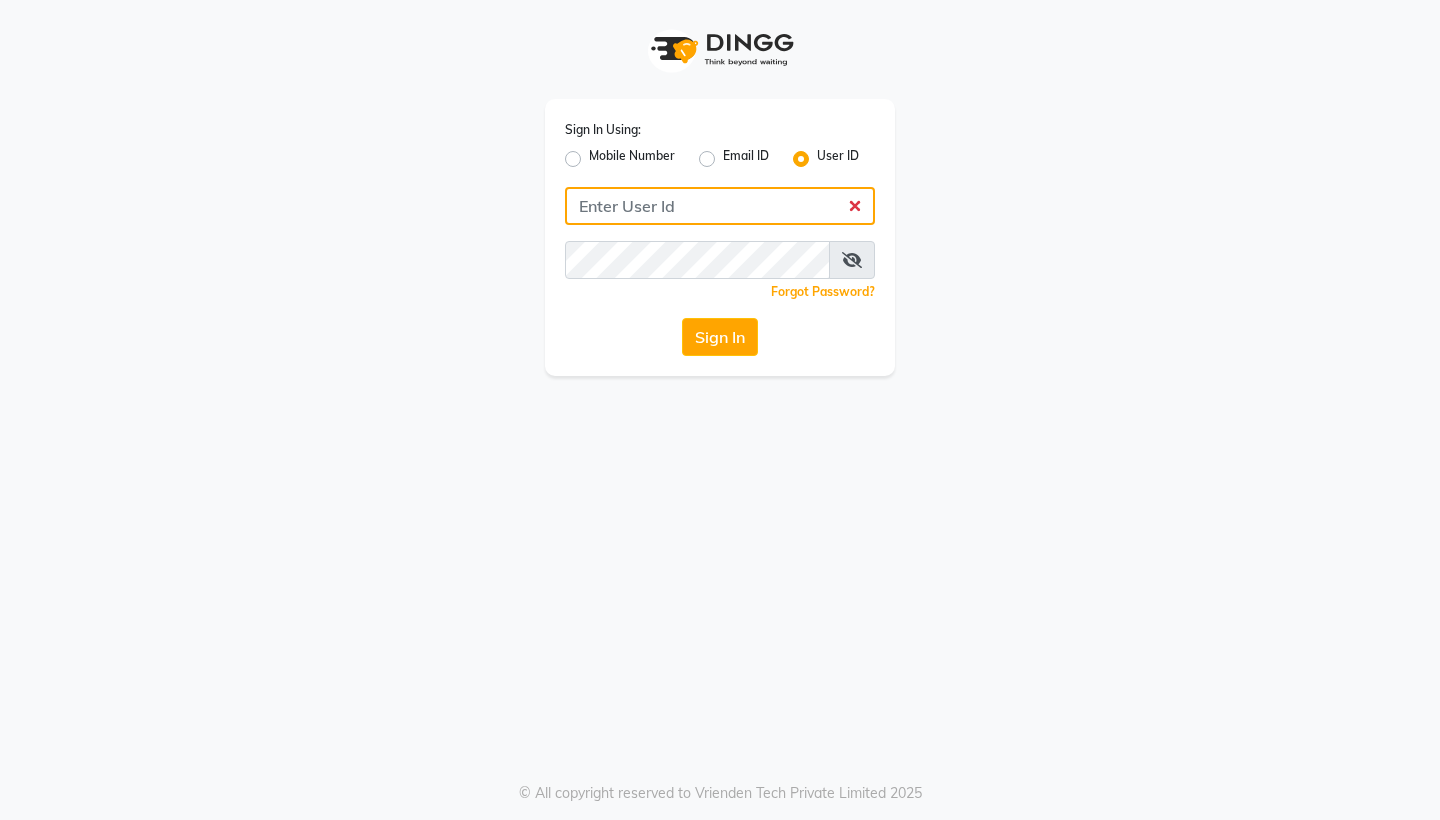 type on "sunspajsr" 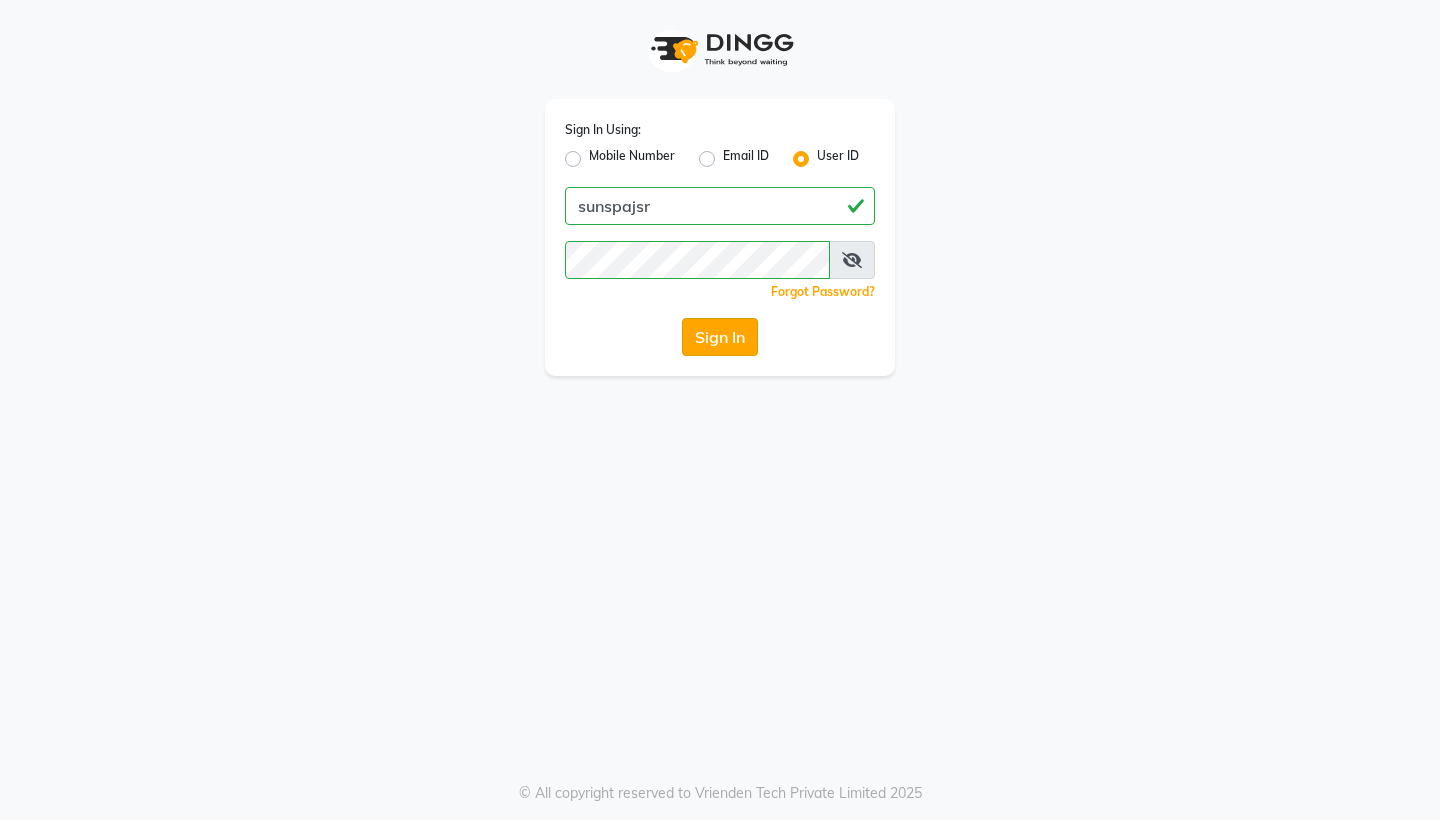 click on "Sign In" 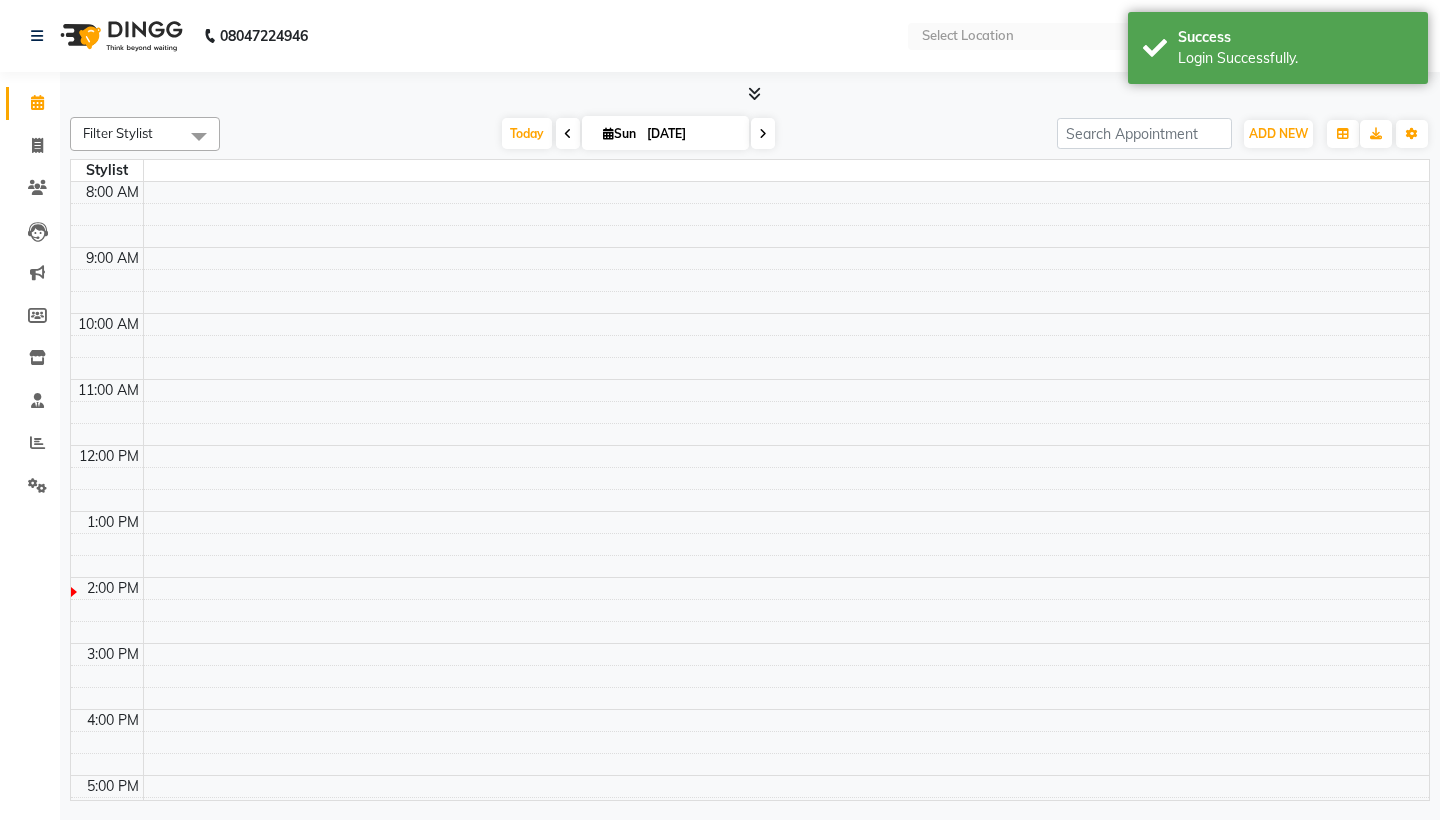 select on "en" 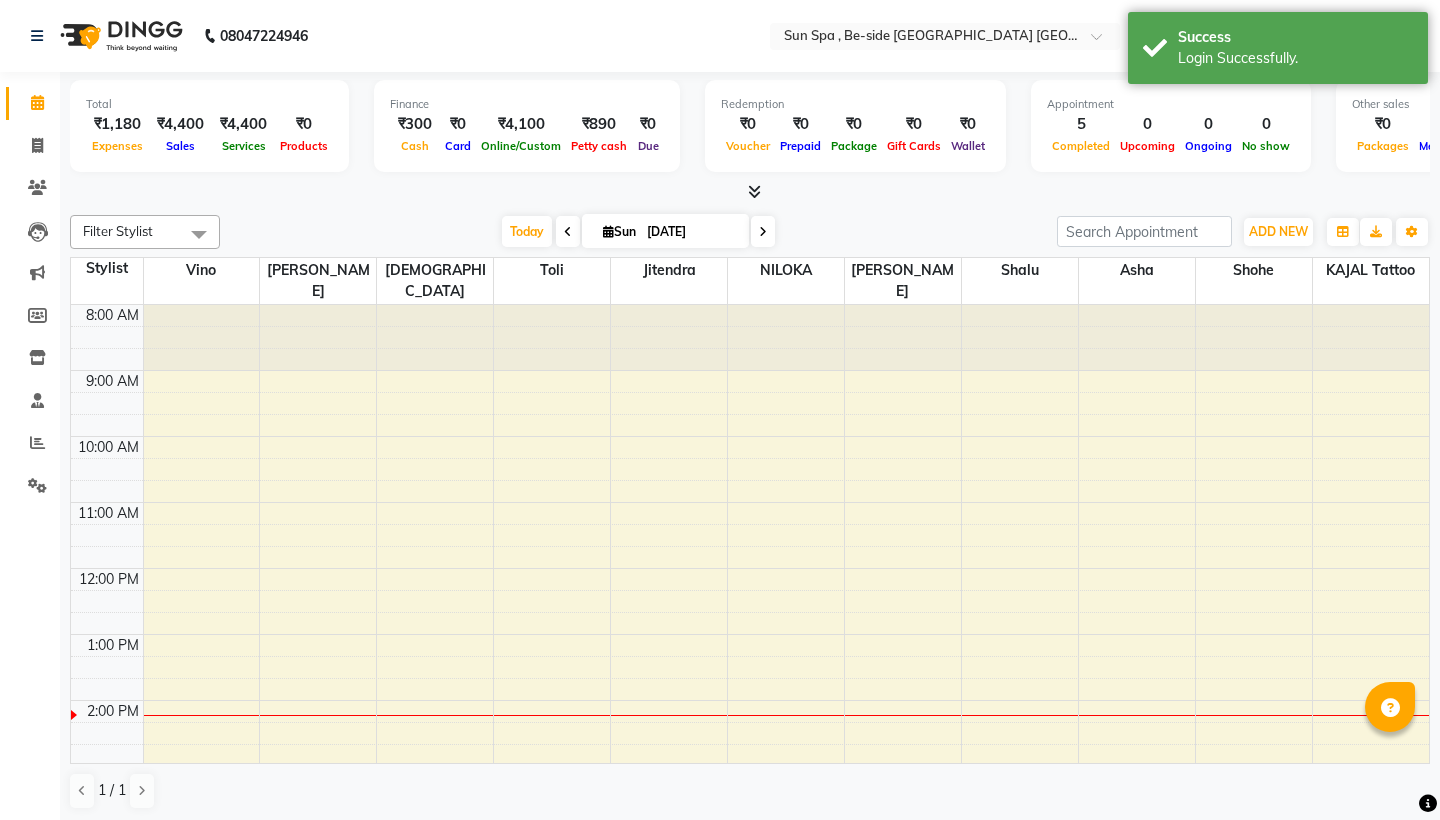 scroll, scrollTop: 397, scrollLeft: 0, axis: vertical 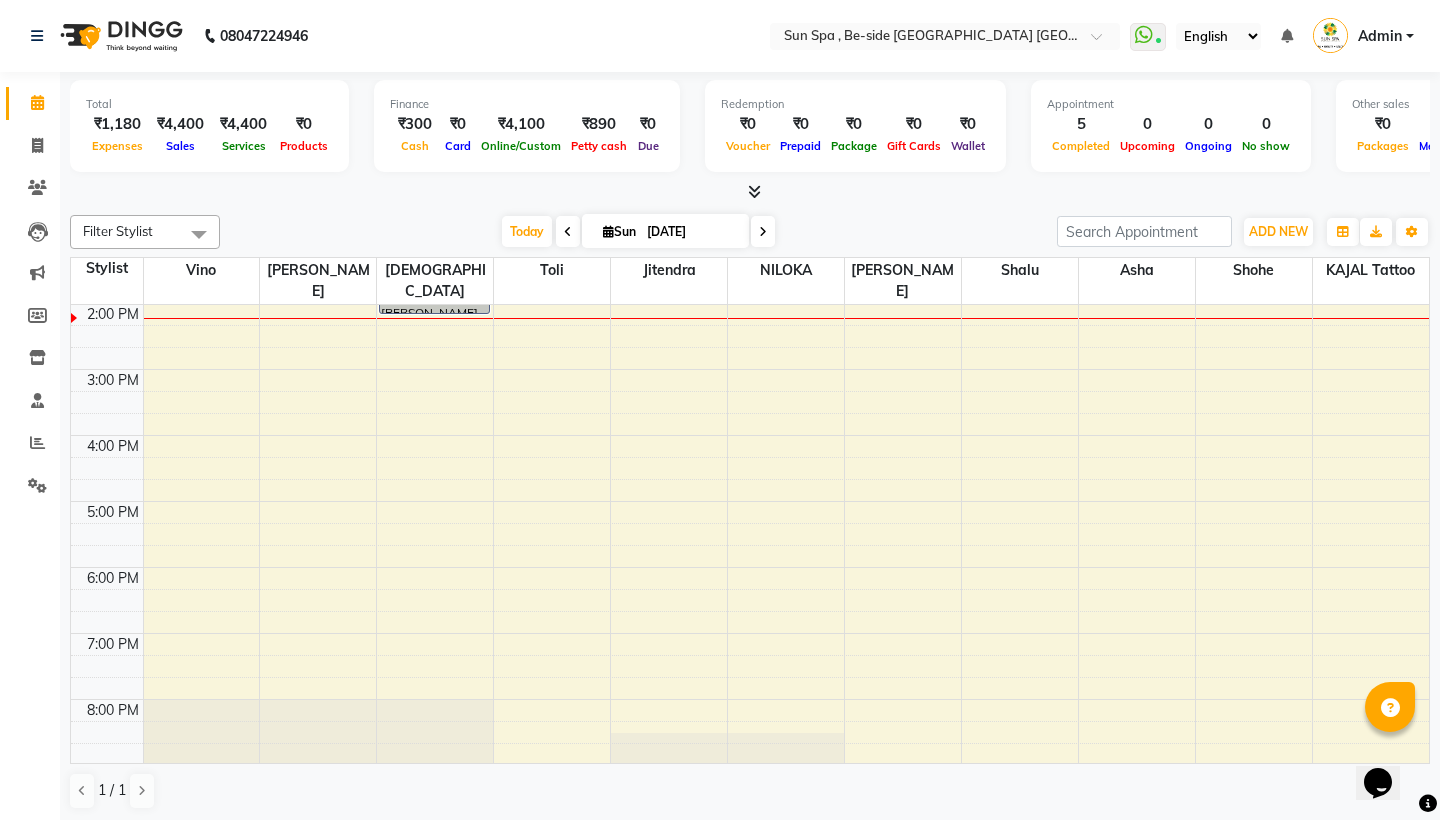 click at bounding box center [754, 191] 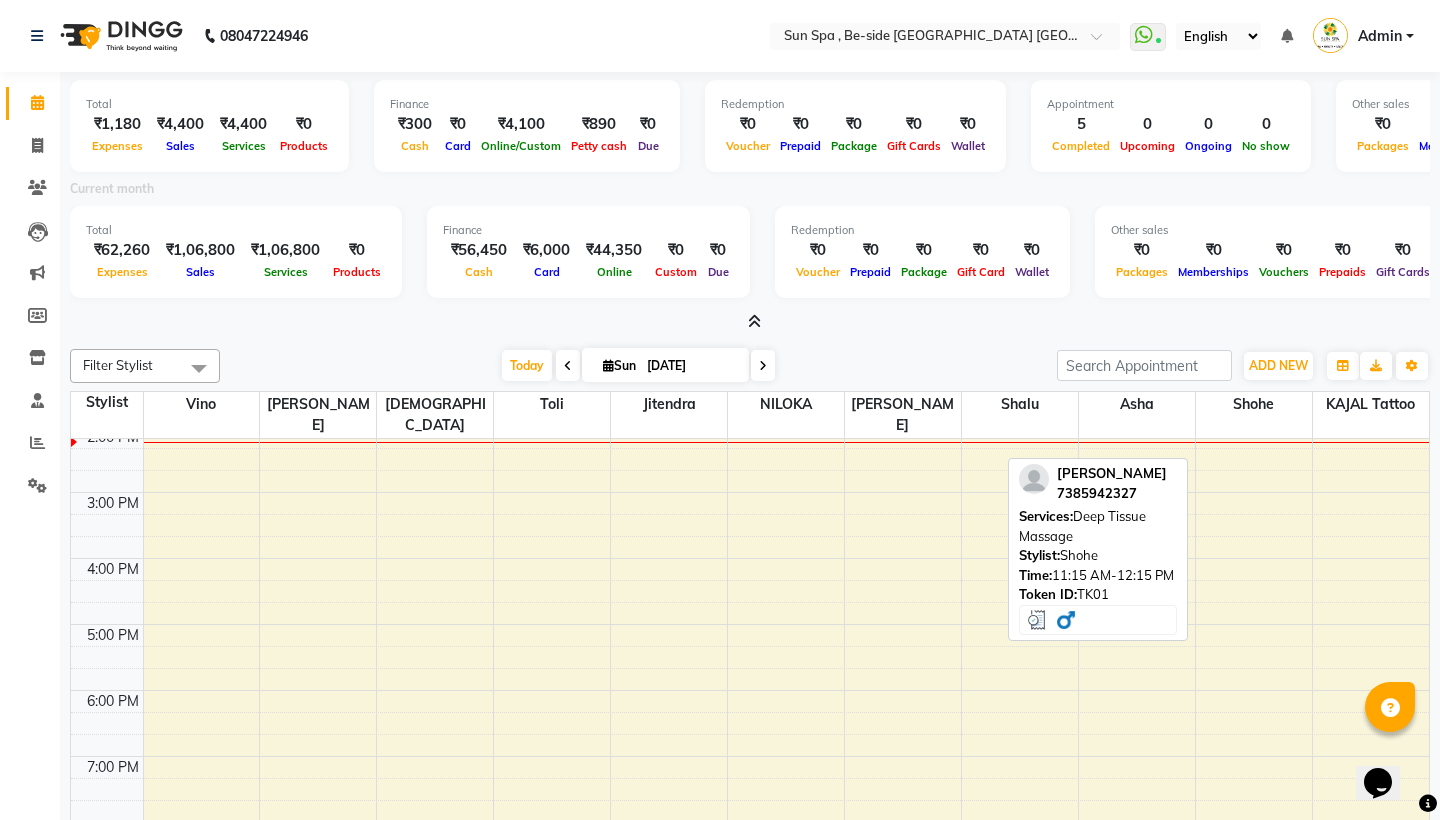 scroll, scrollTop: 428, scrollLeft: 0, axis: vertical 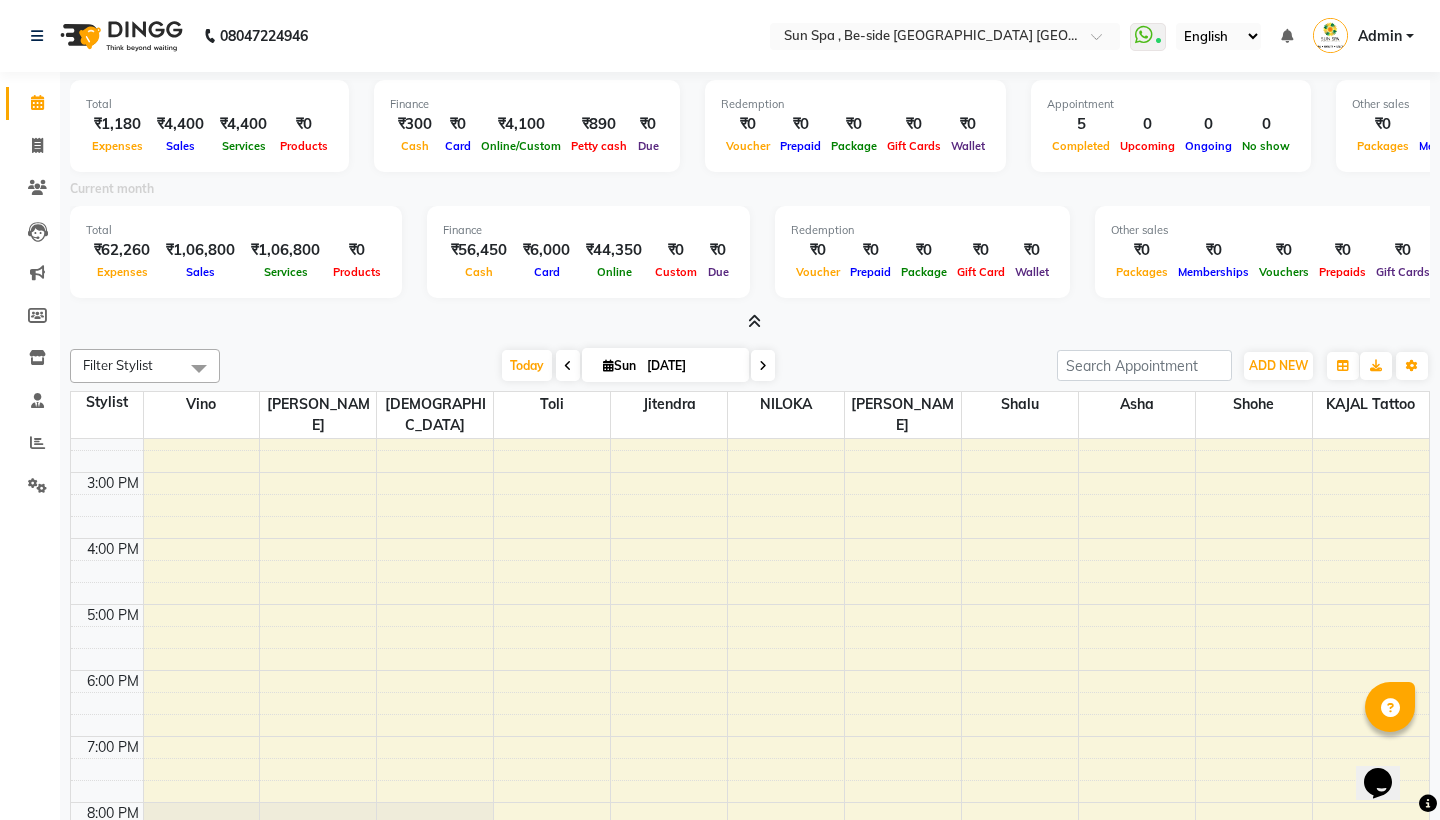 click at bounding box center (750, 322) 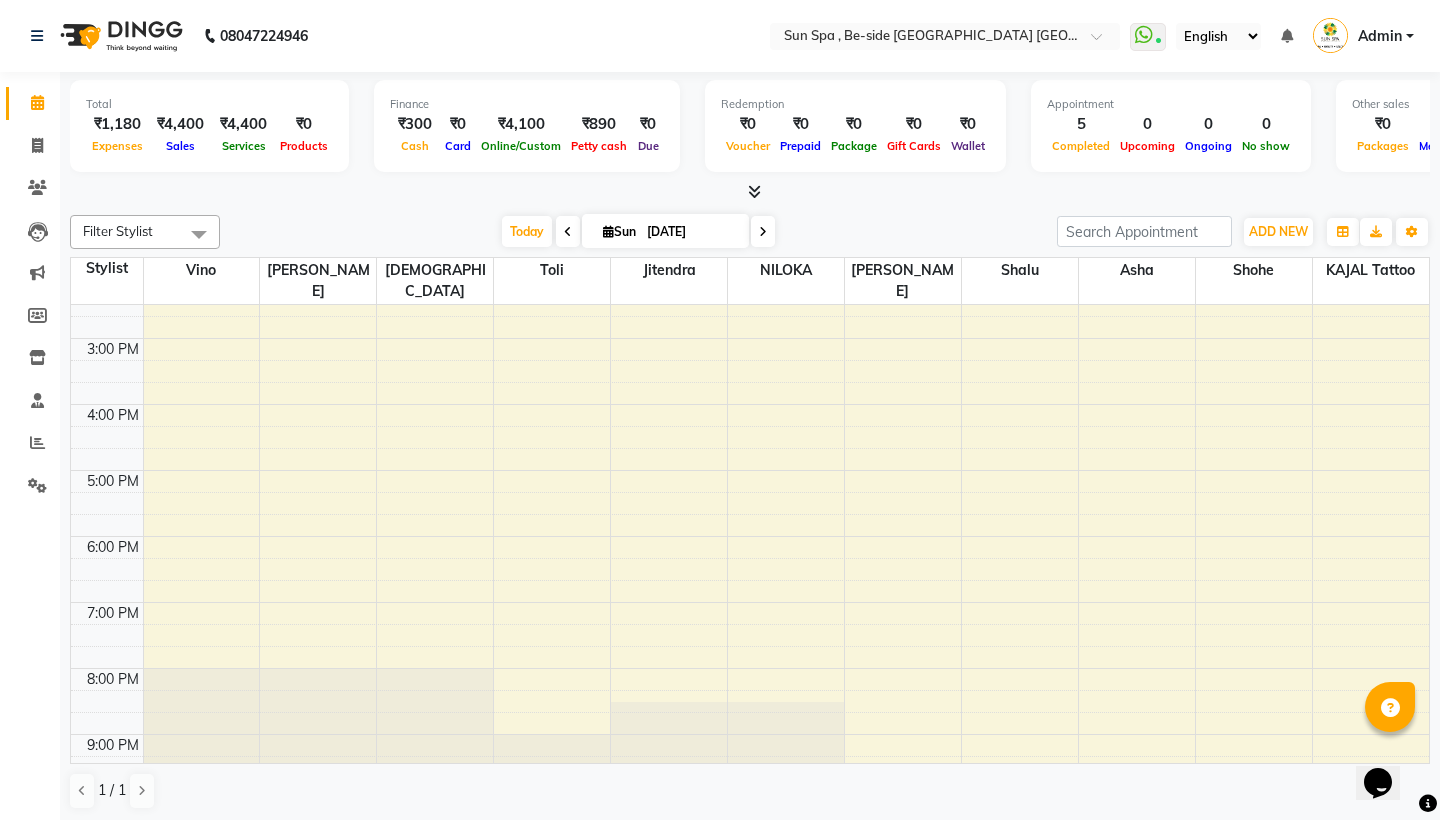click at bounding box center [754, 191] 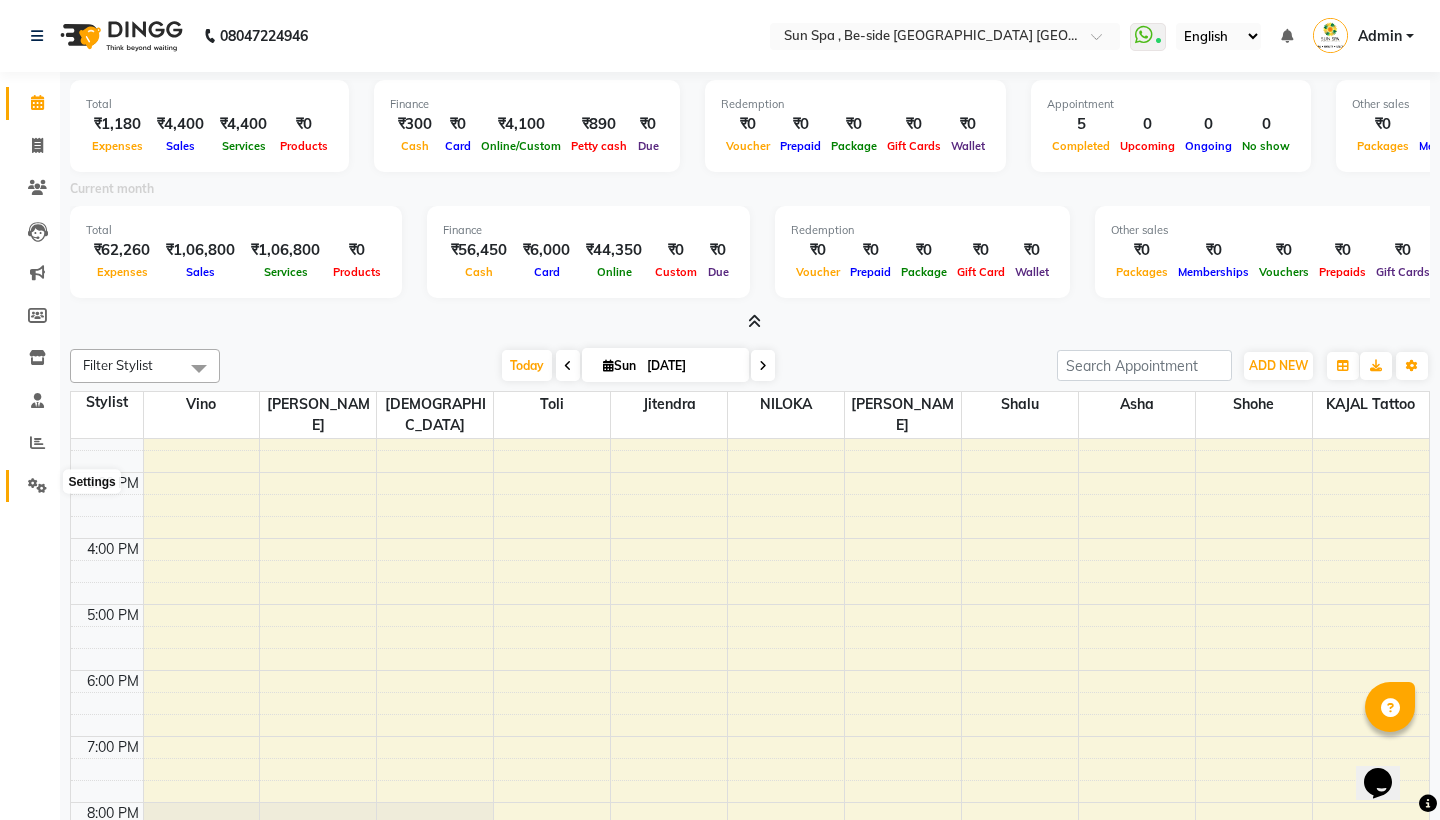 click 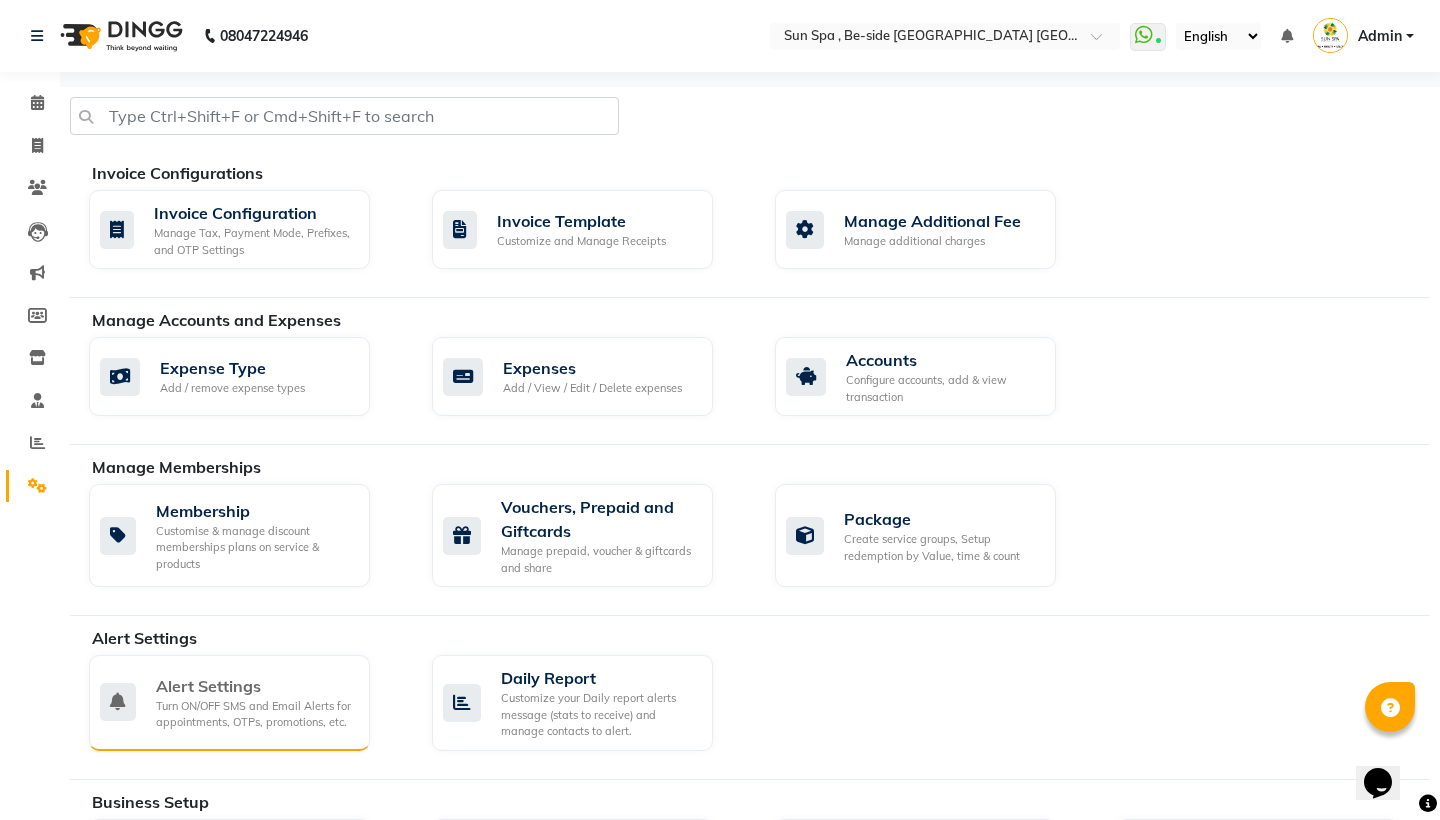 click on "Turn ON/OFF SMS and Email Alerts for appointments, OTPs, promotions, etc." 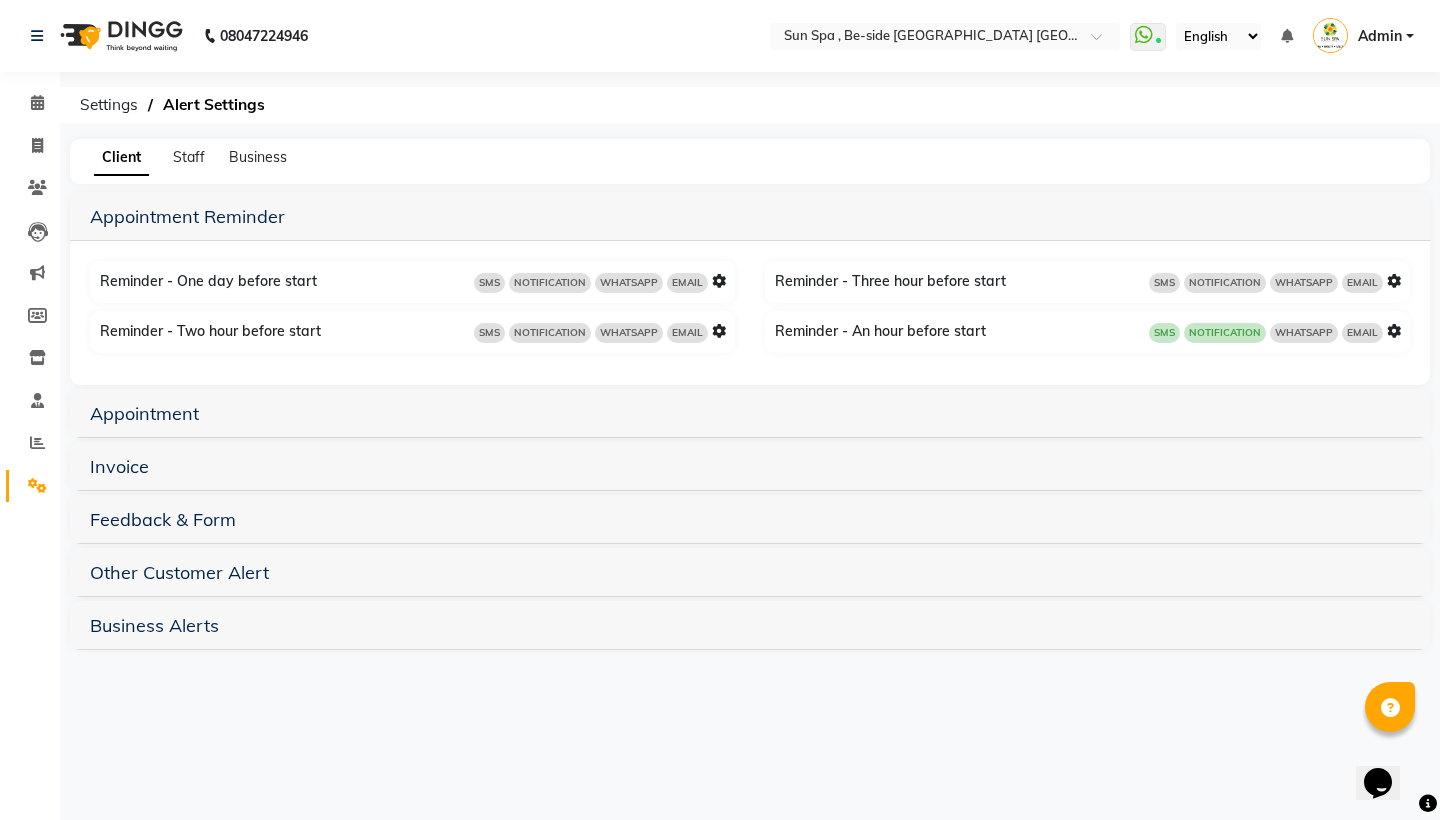 click on "Business Alerts" at bounding box center [750, 625] 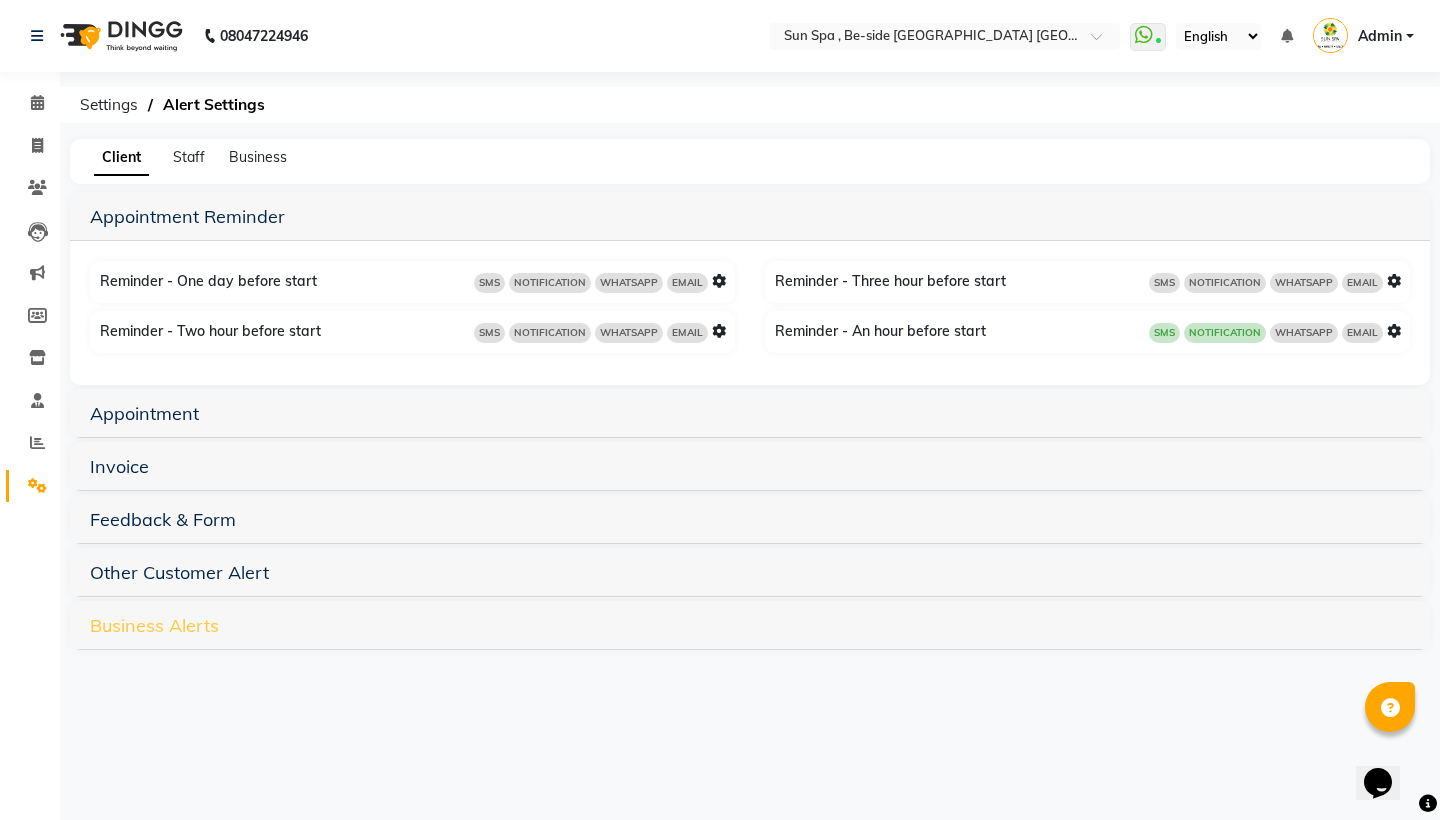 click on "Business Alerts" at bounding box center (154, 625) 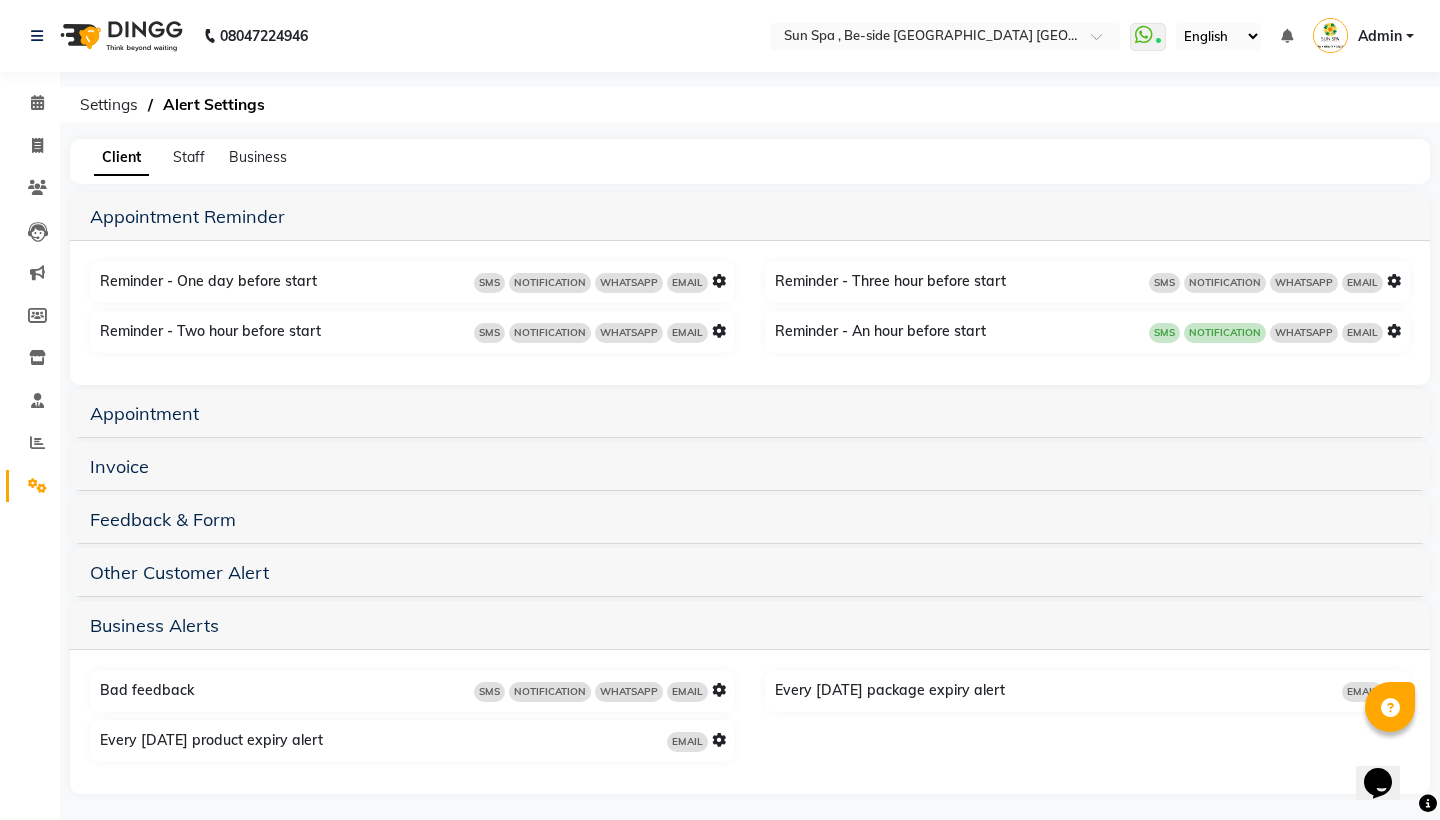 scroll, scrollTop: 0, scrollLeft: 0, axis: both 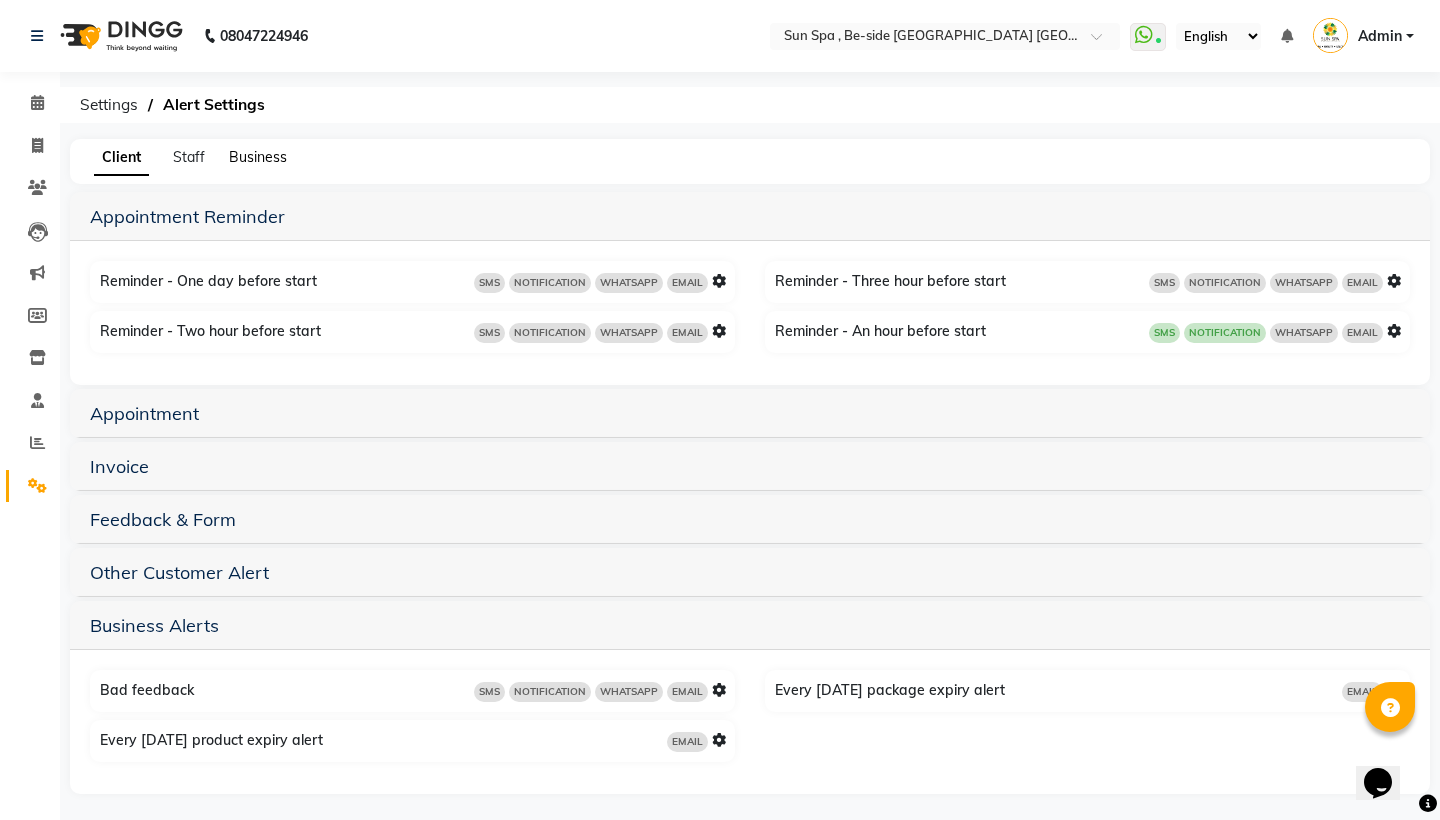 click on "Business" 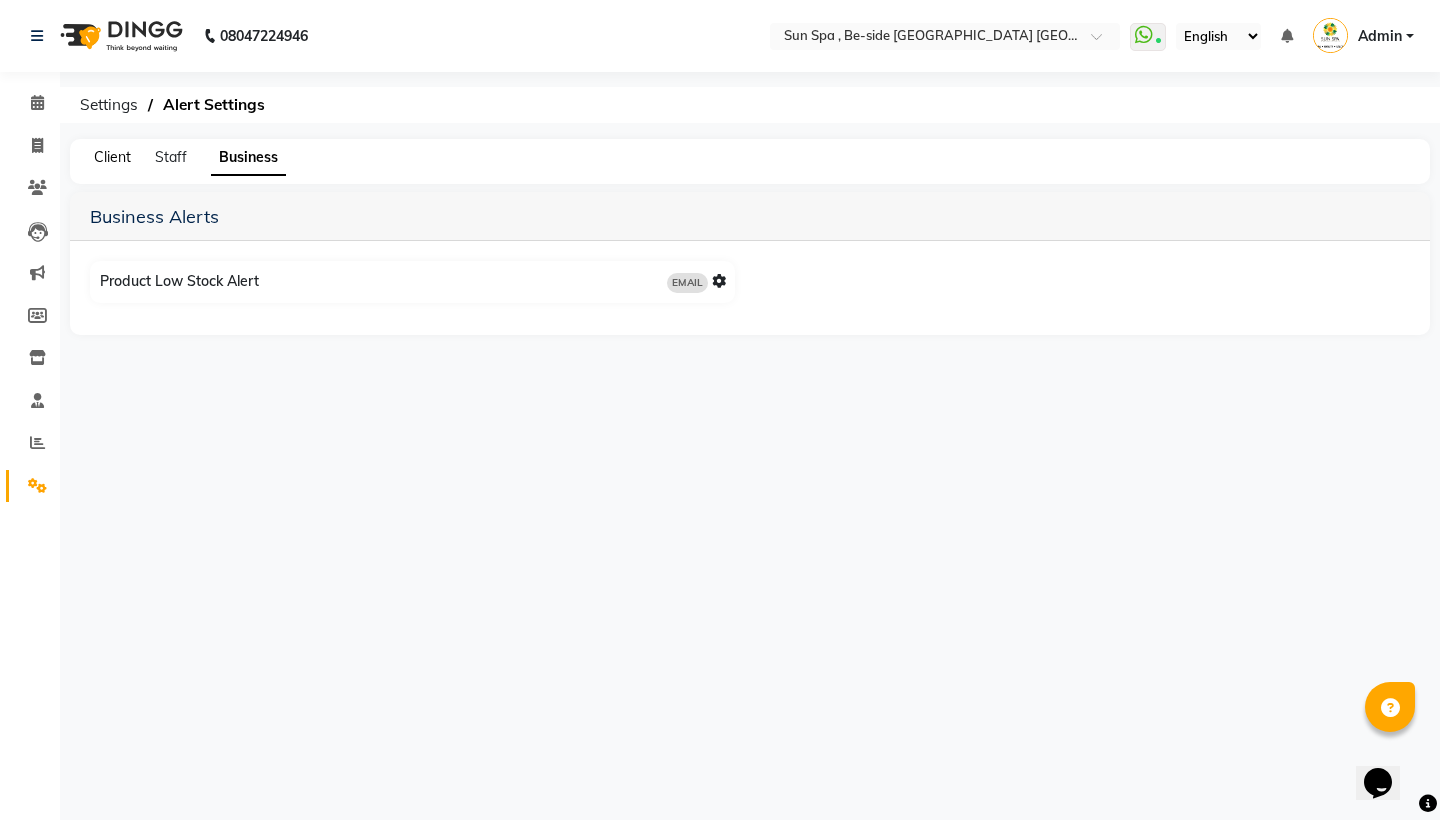 click on "Client" 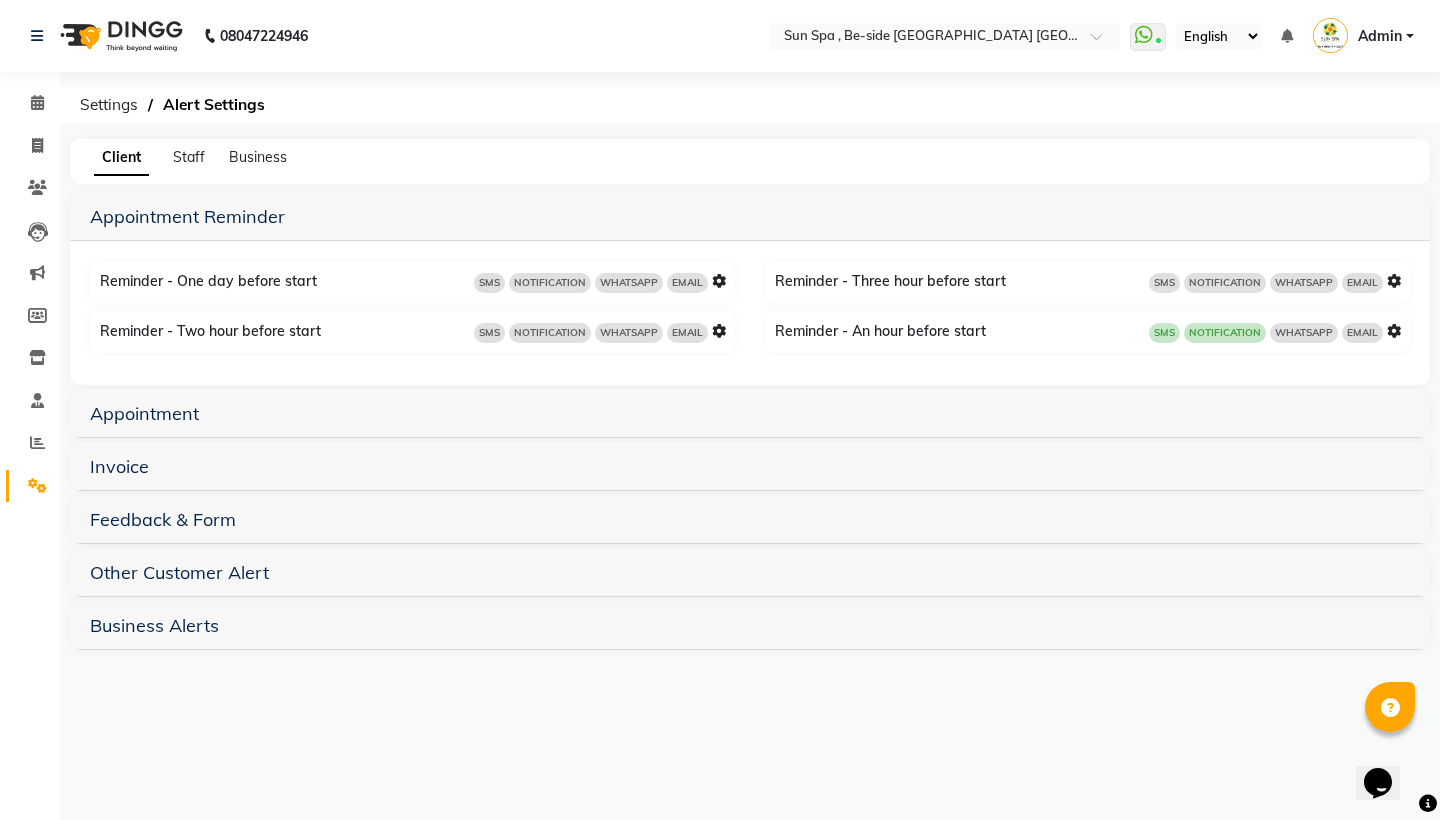 scroll, scrollTop: 0, scrollLeft: 0, axis: both 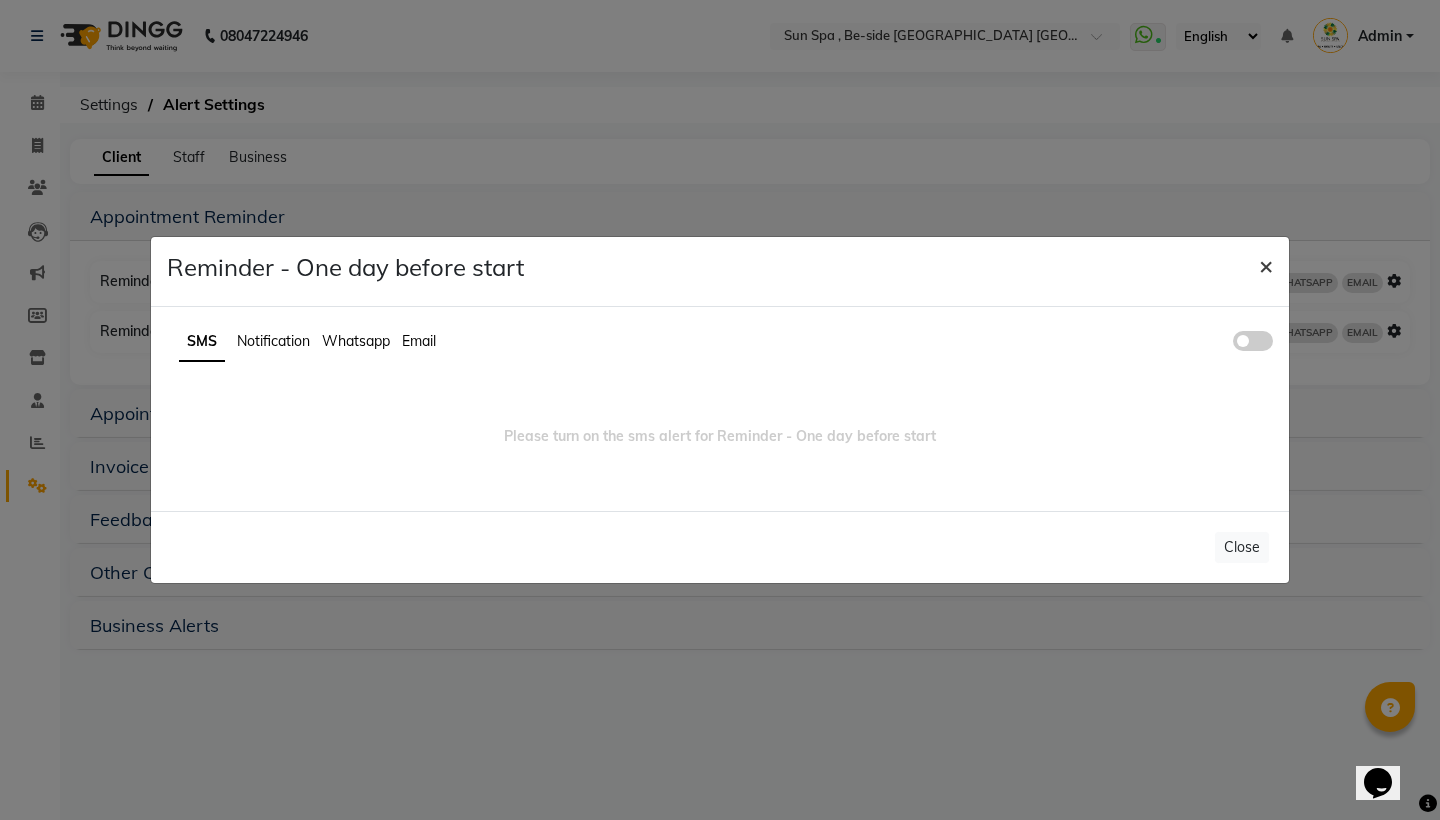 click on "×" 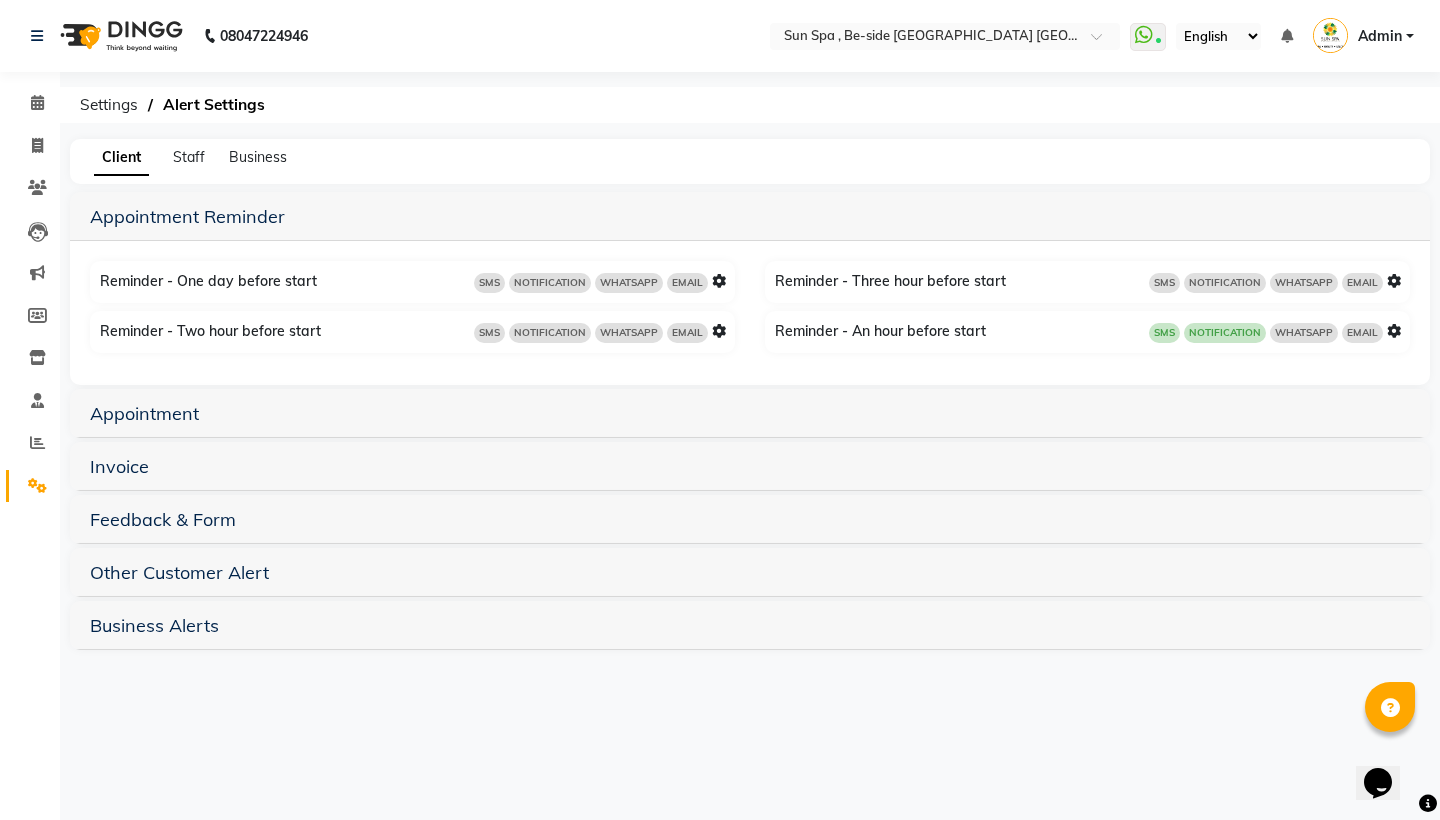 click on "Client Staff Business" 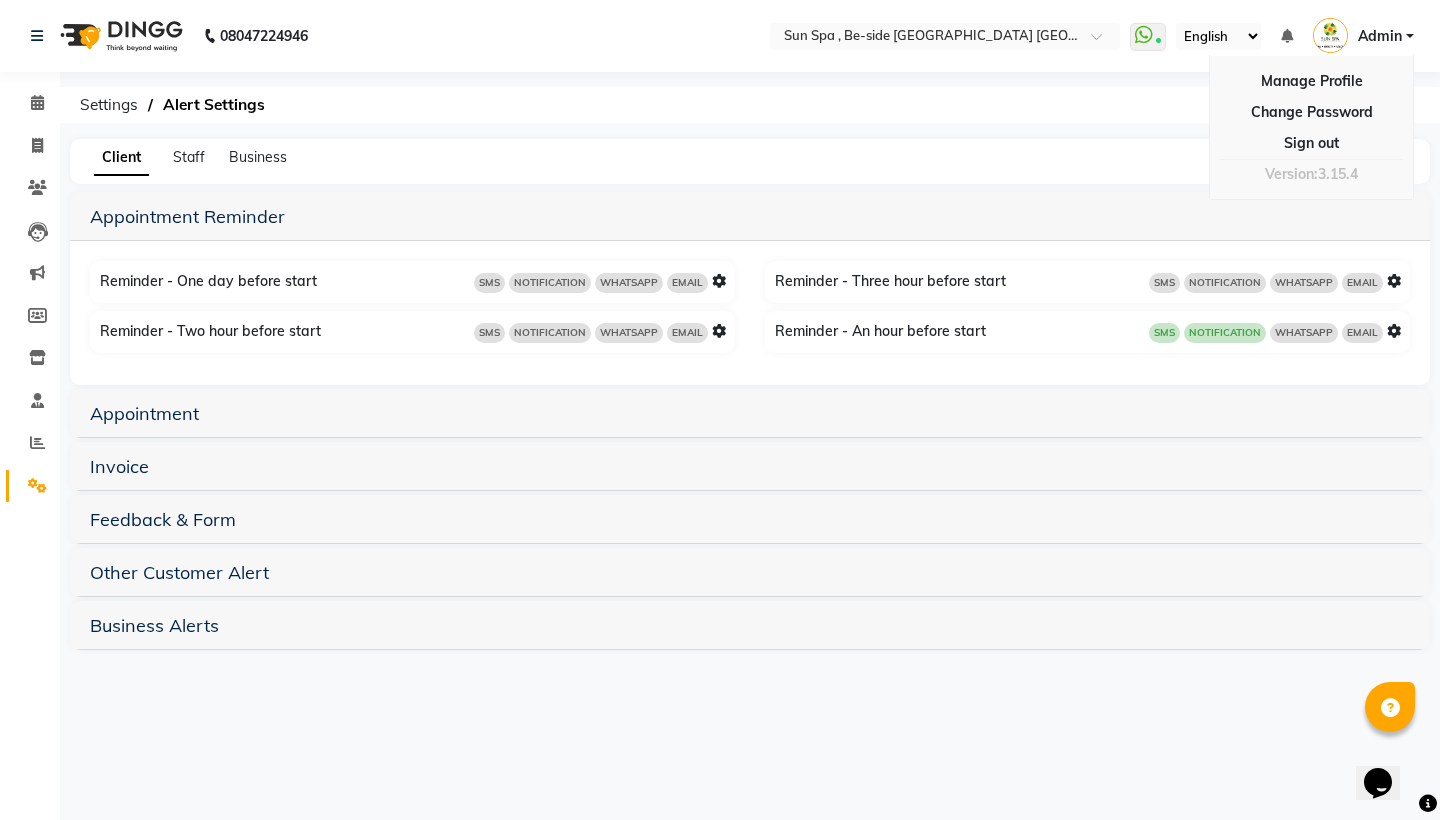 click on "Client Staff Business" 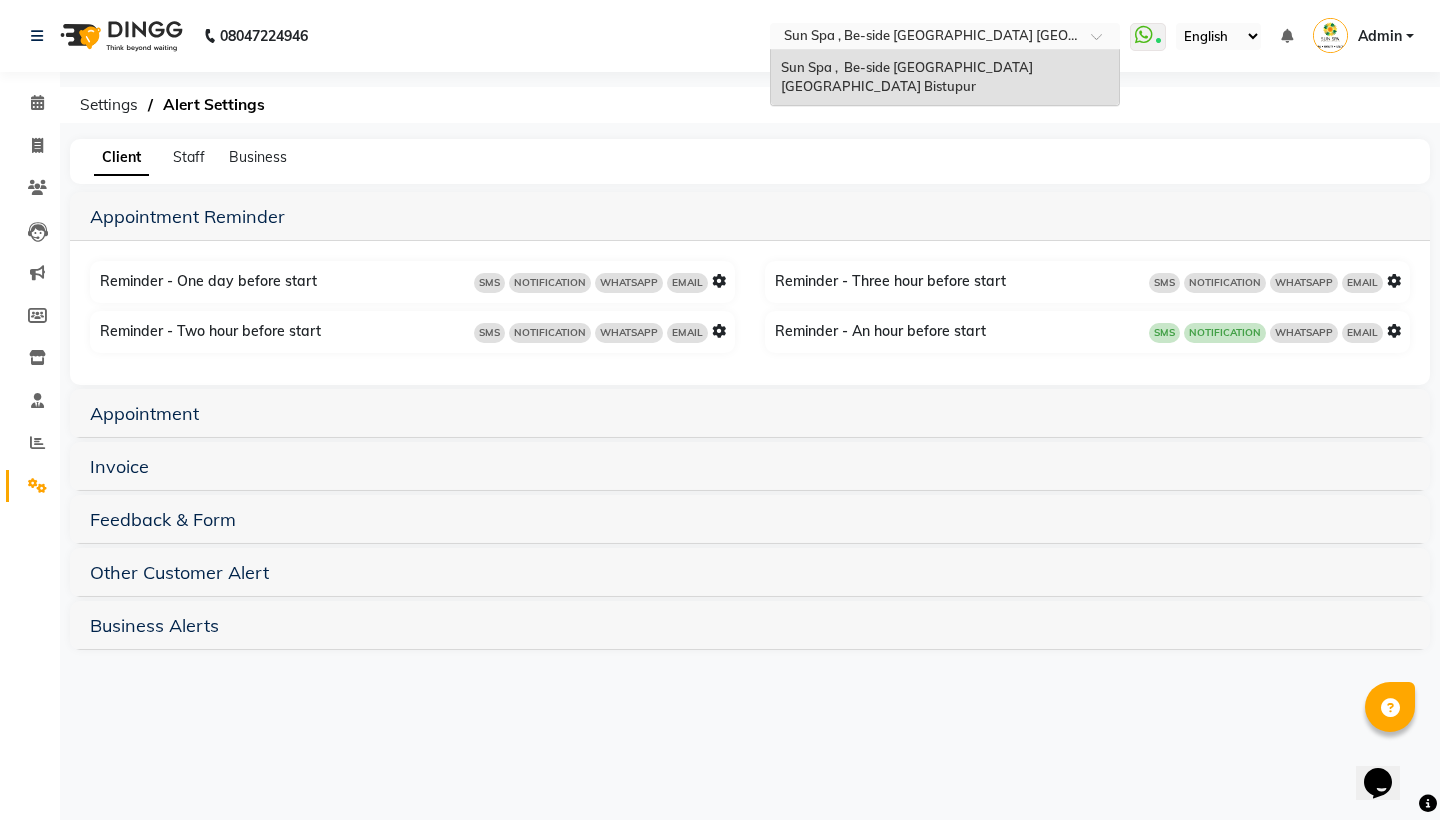 click at bounding box center (925, 38) 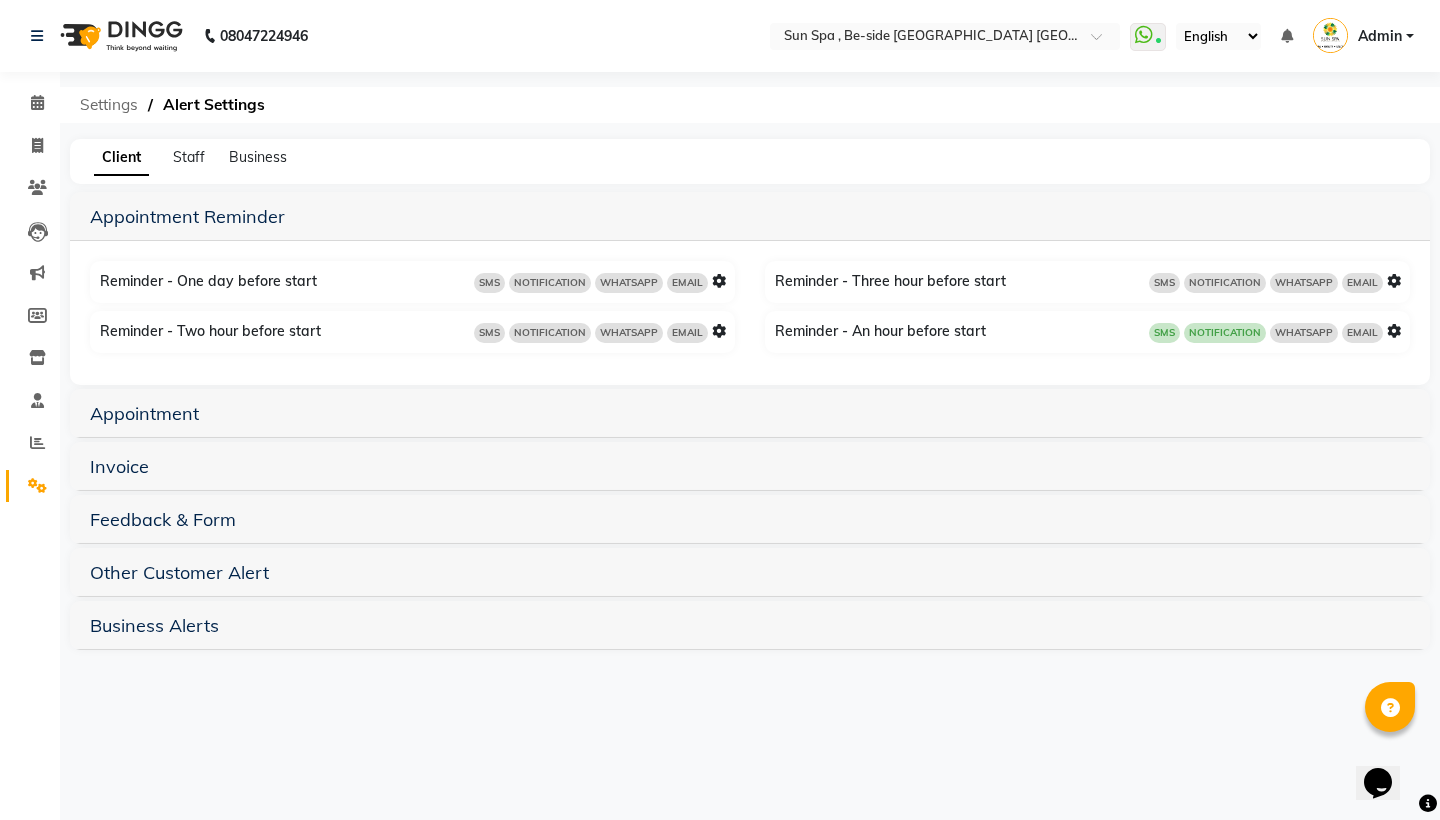 click on "Settings" 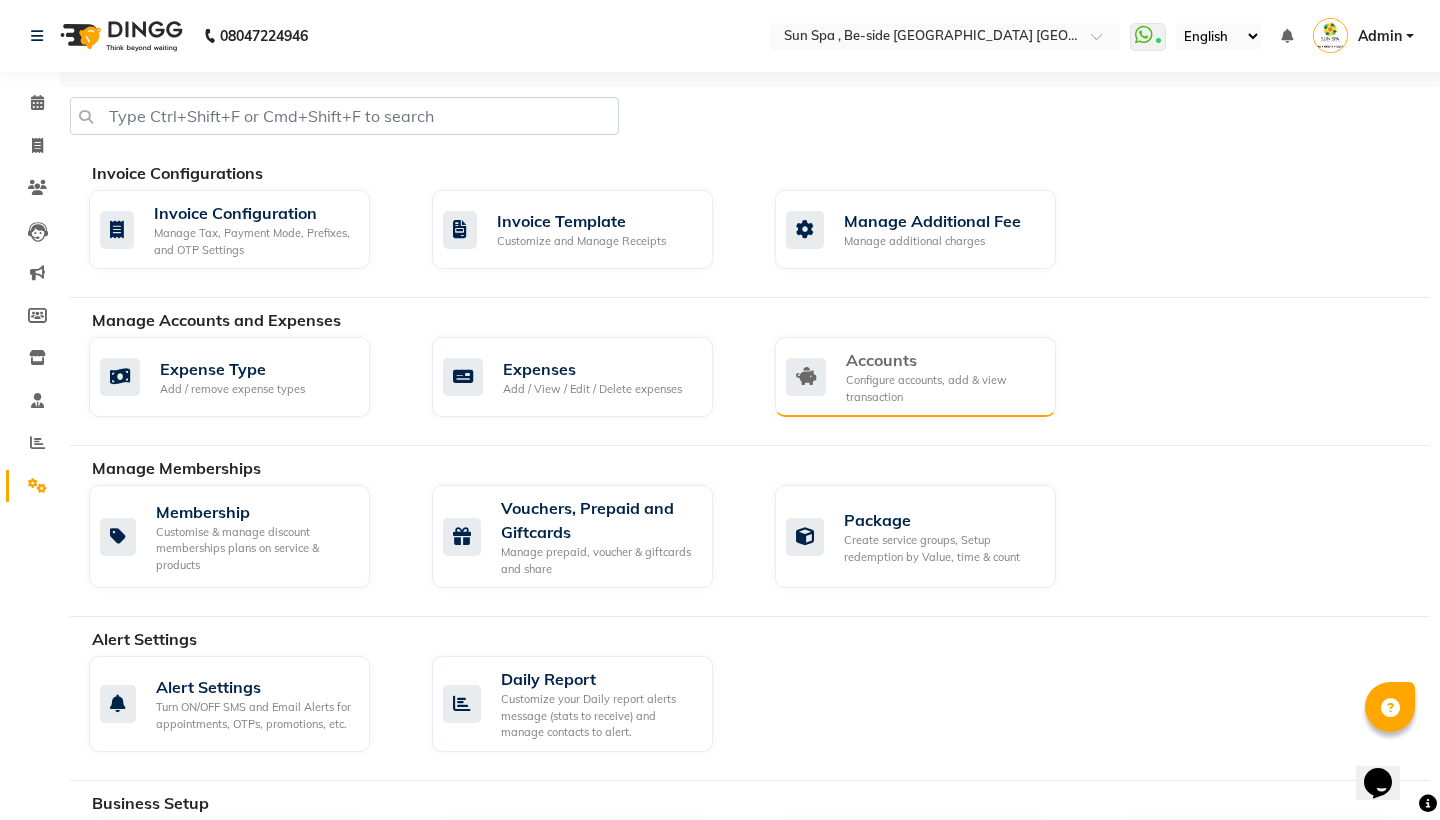 click on "Accounts Configure accounts, add & view transaction" 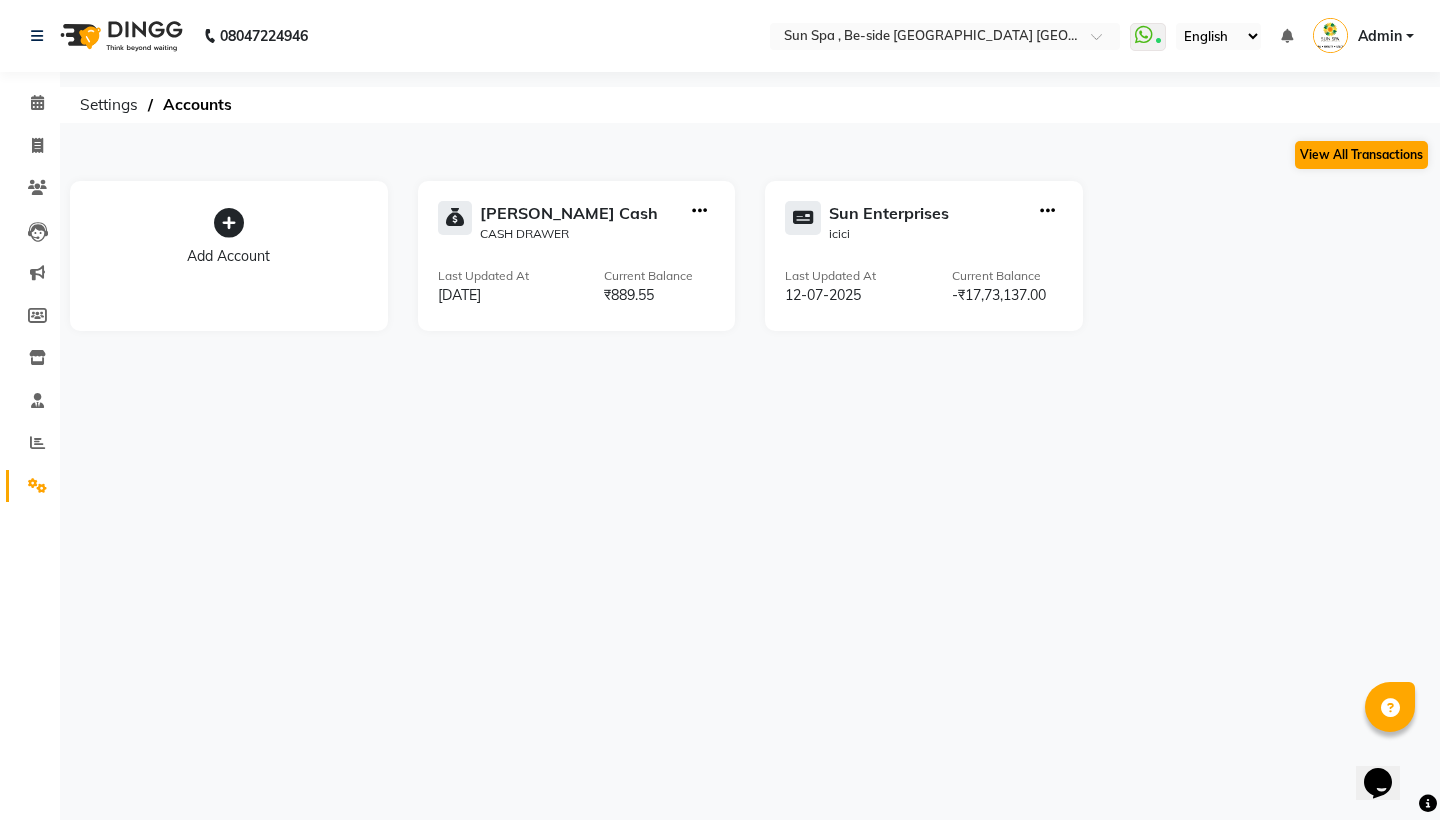 click on "View All Transactions" 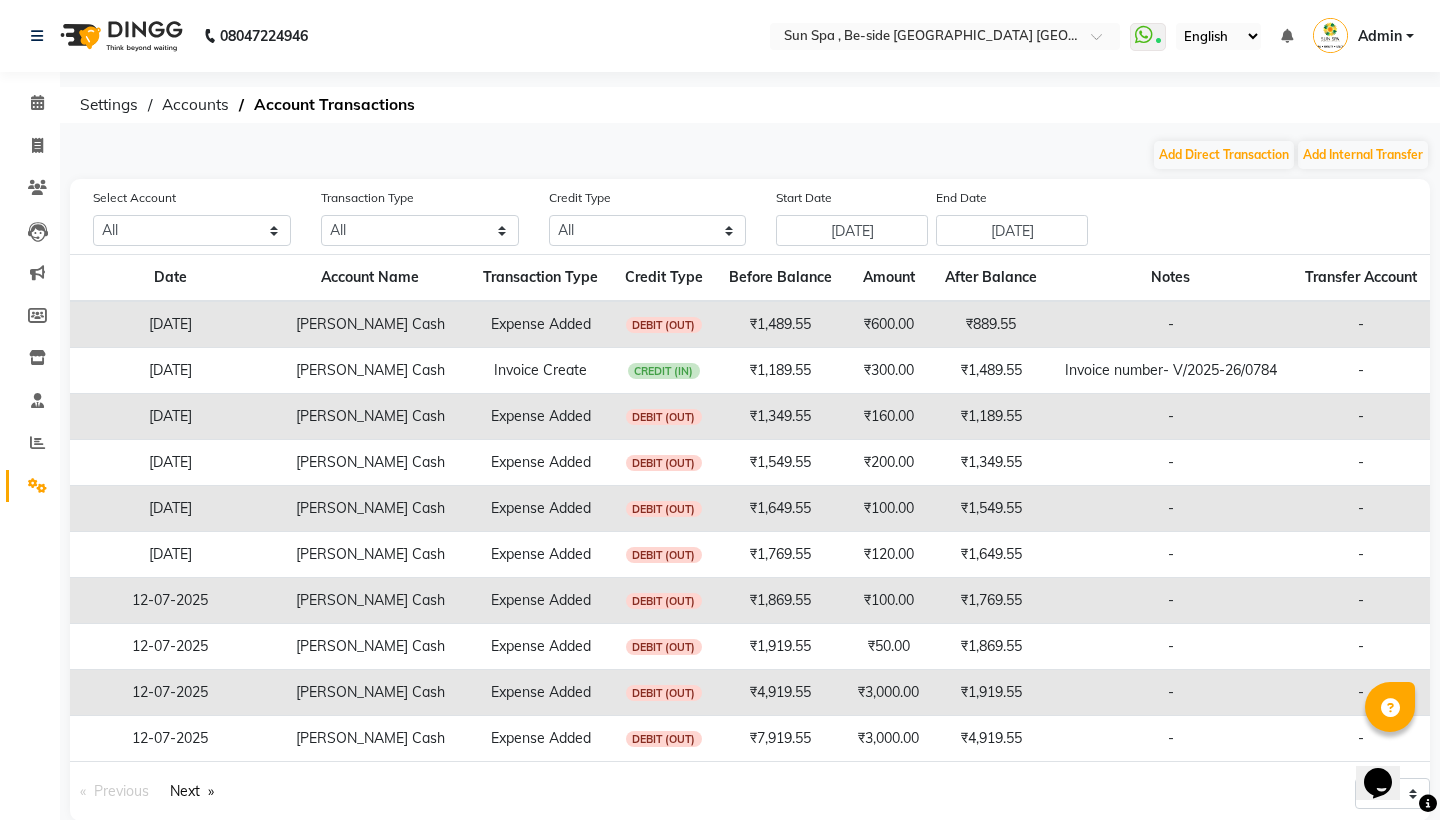 scroll, scrollTop: 0, scrollLeft: 0, axis: both 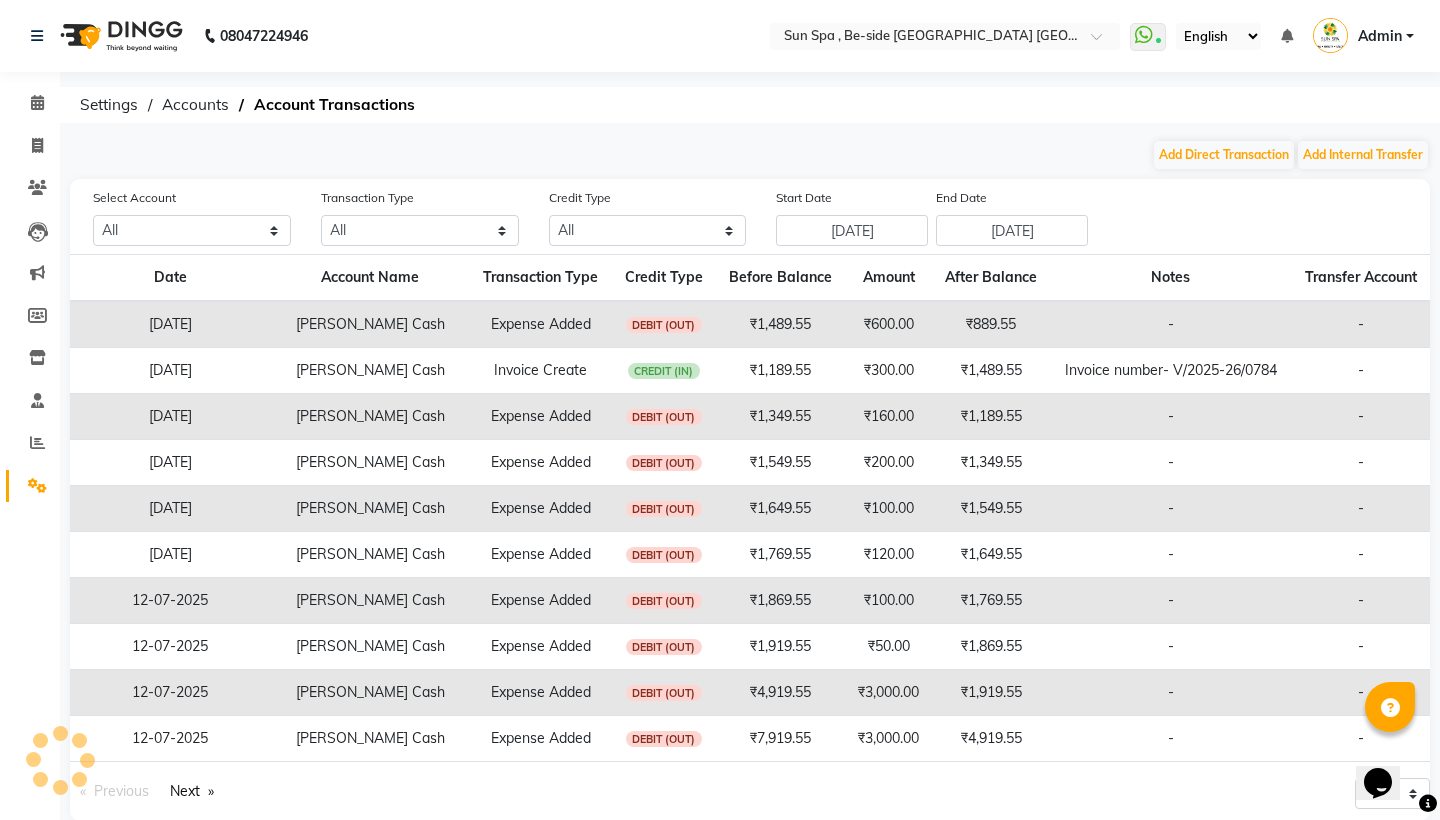 click on "Opens Chat This icon Opens the chat window." at bounding box center [1388, 748] 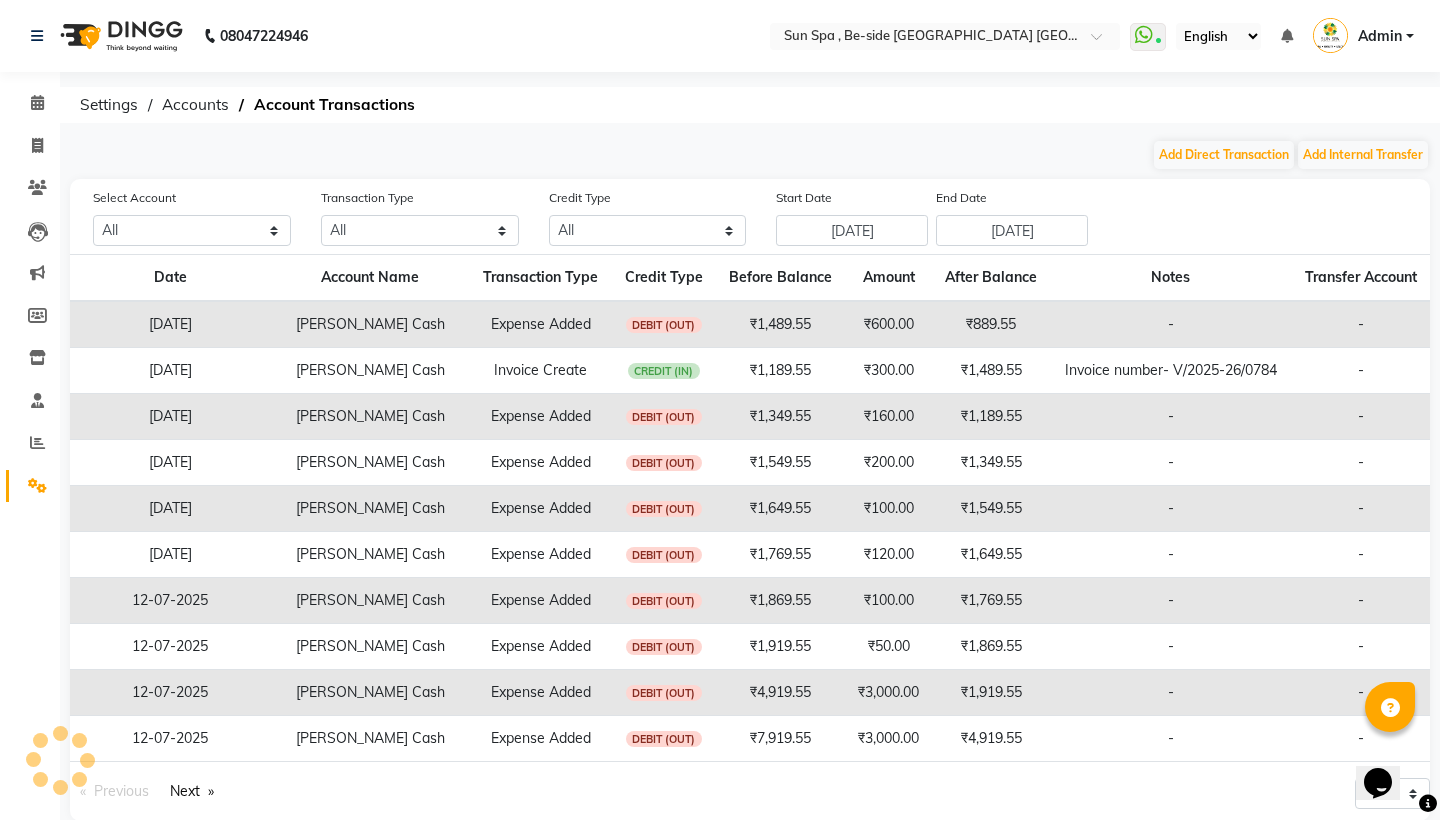 click on "Opens Chat This icon Opens the chat window." at bounding box center [1388, 748] 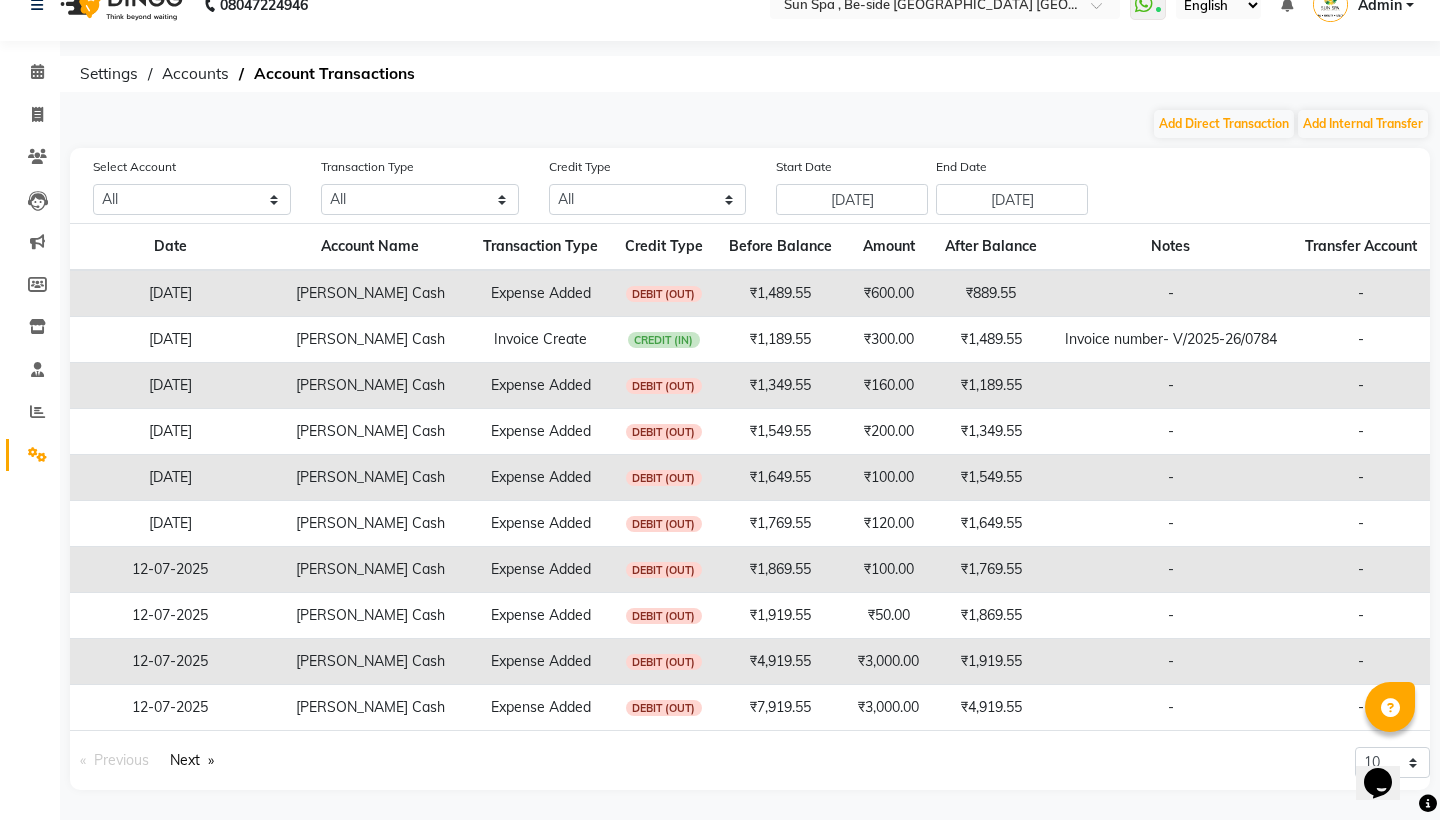 scroll, scrollTop: 31, scrollLeft: 0, axis: vertical 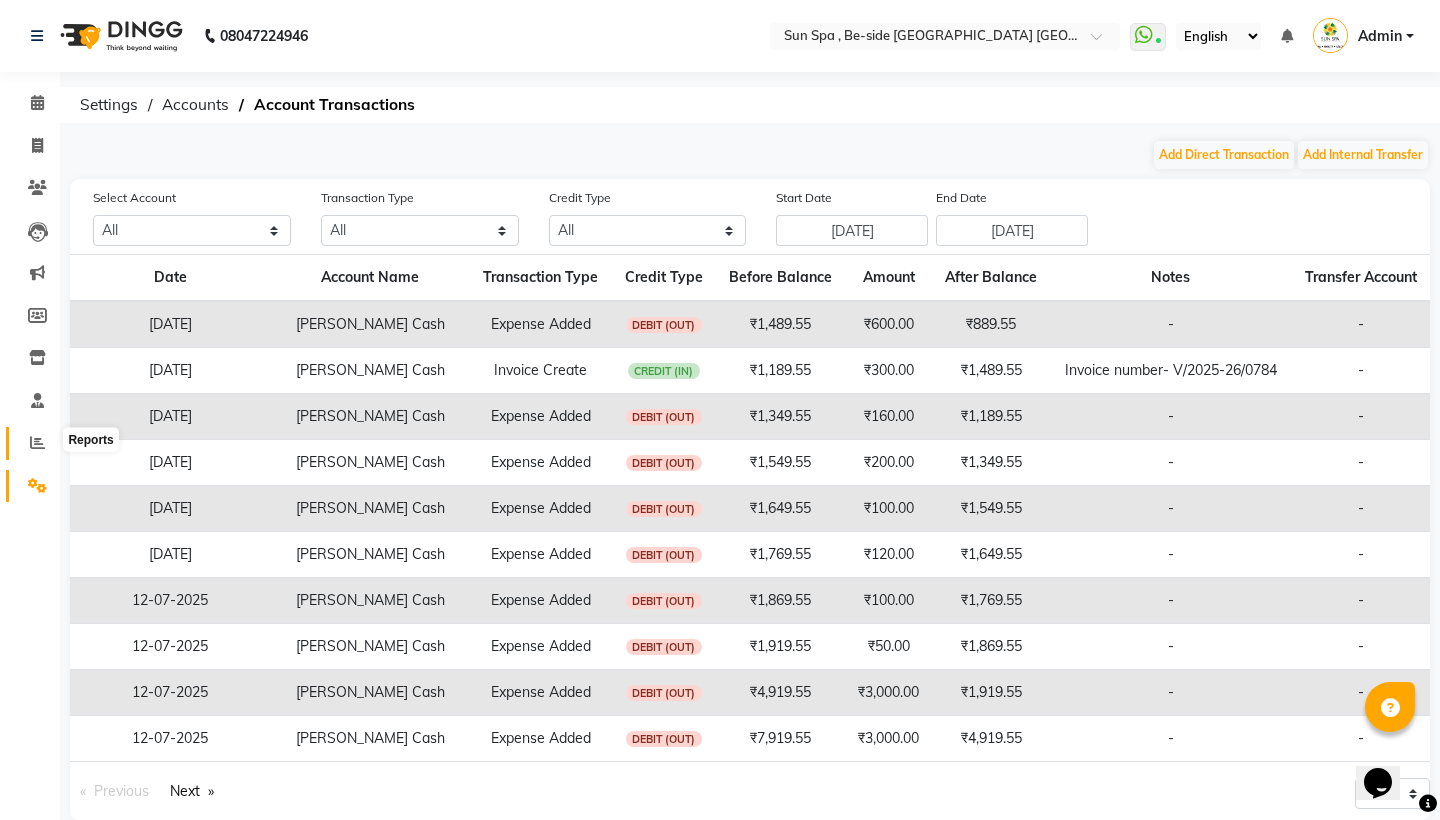 click 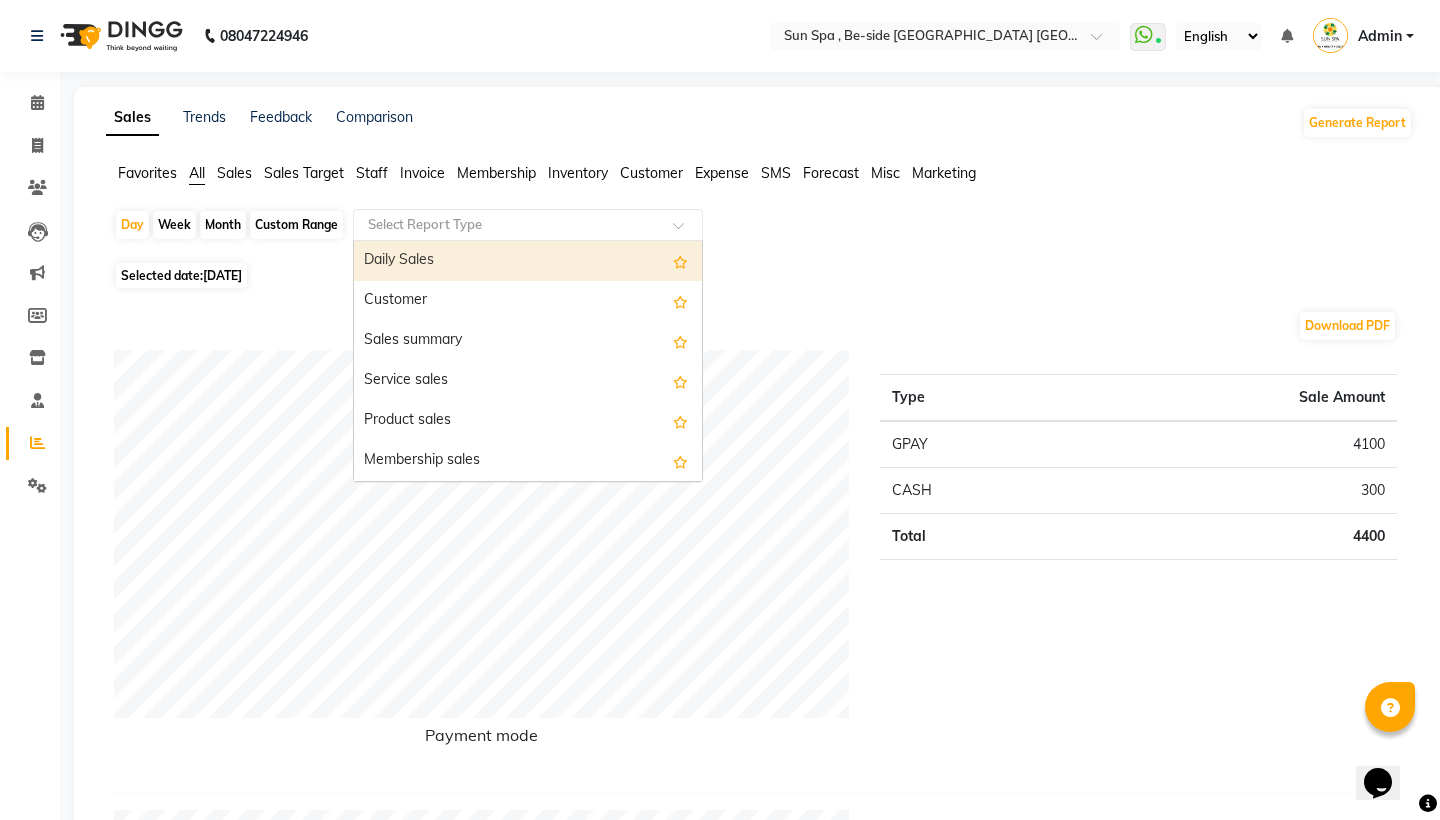 click 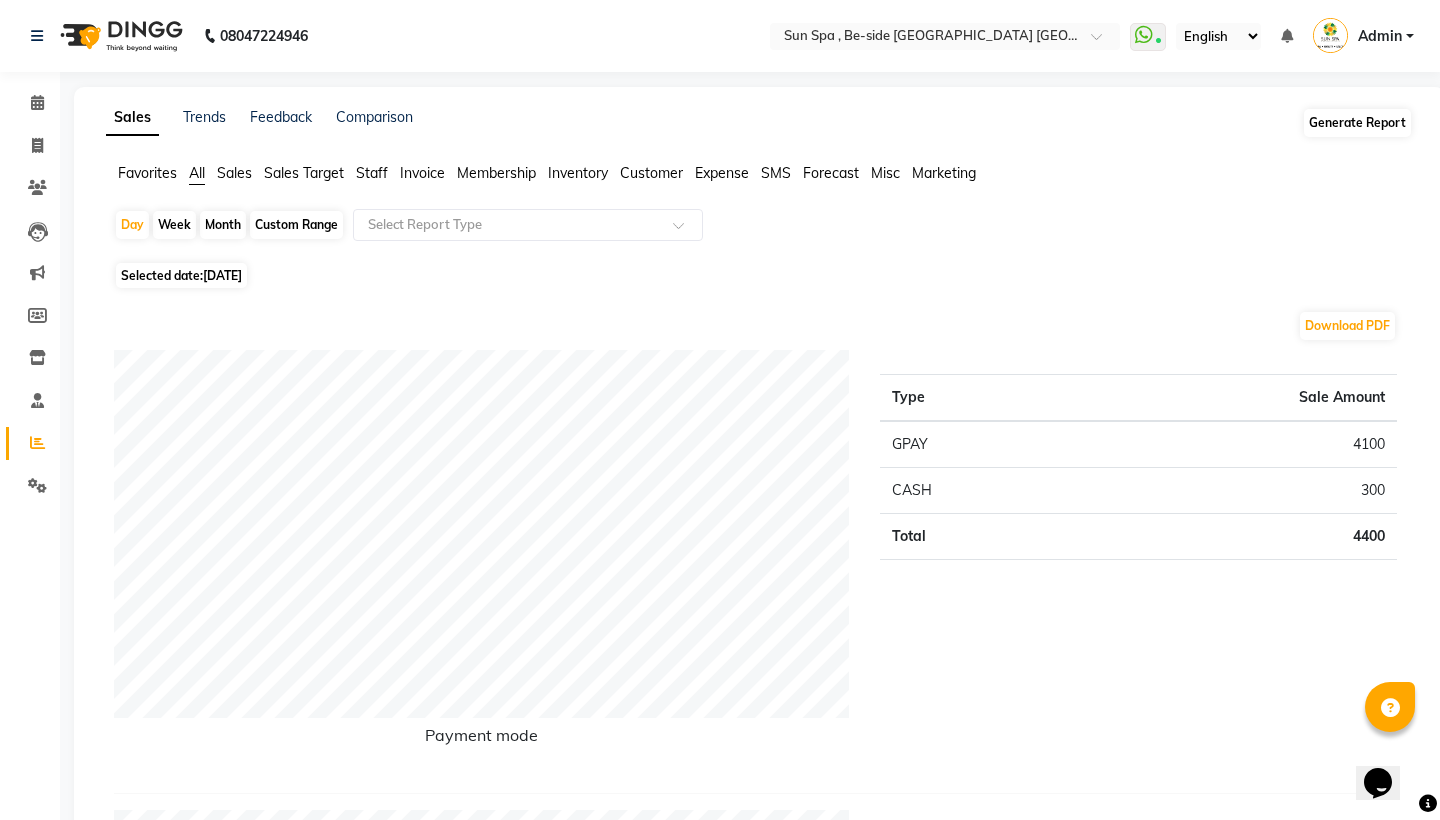 click on "Generate Report" 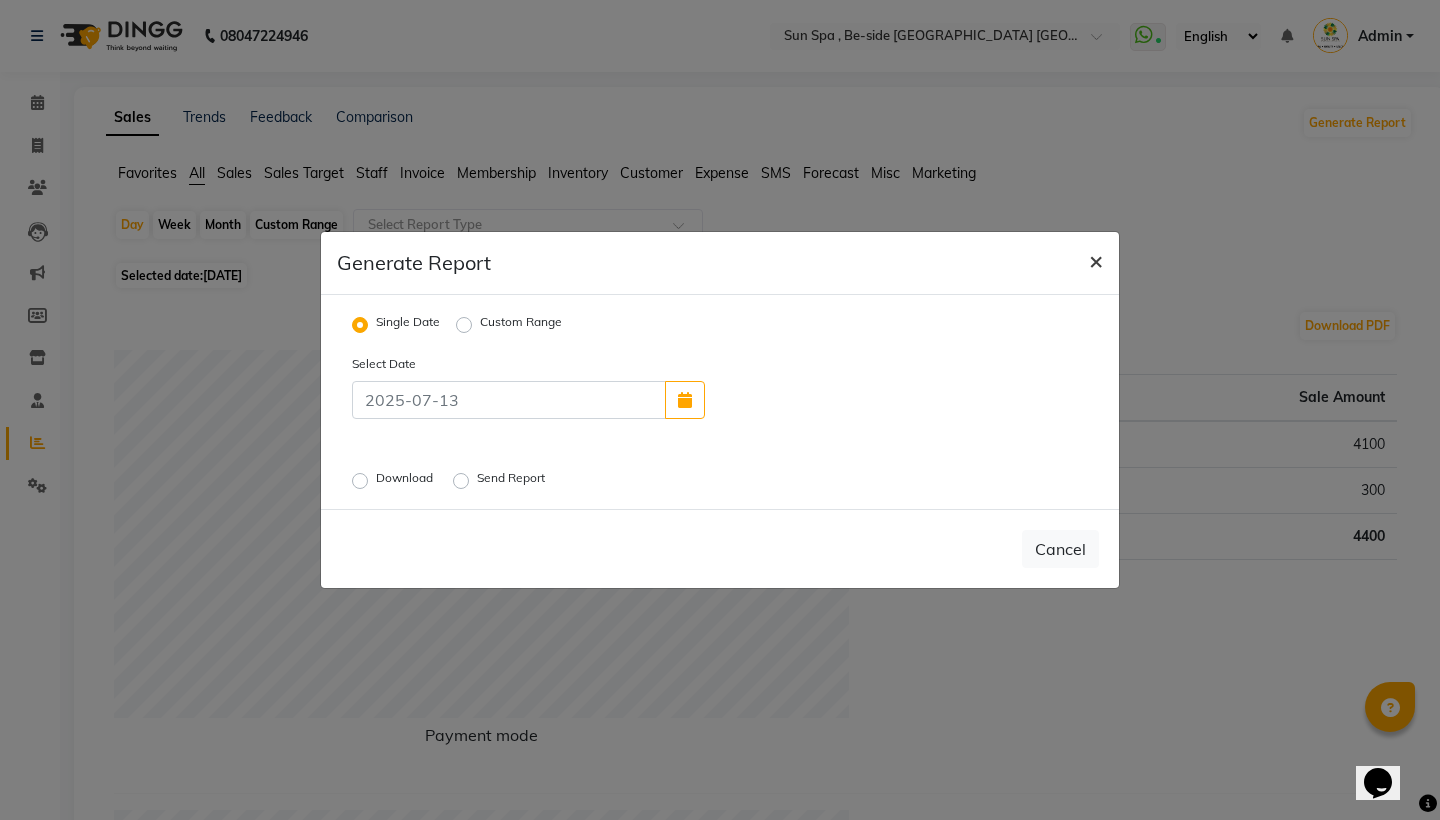 click on "×" 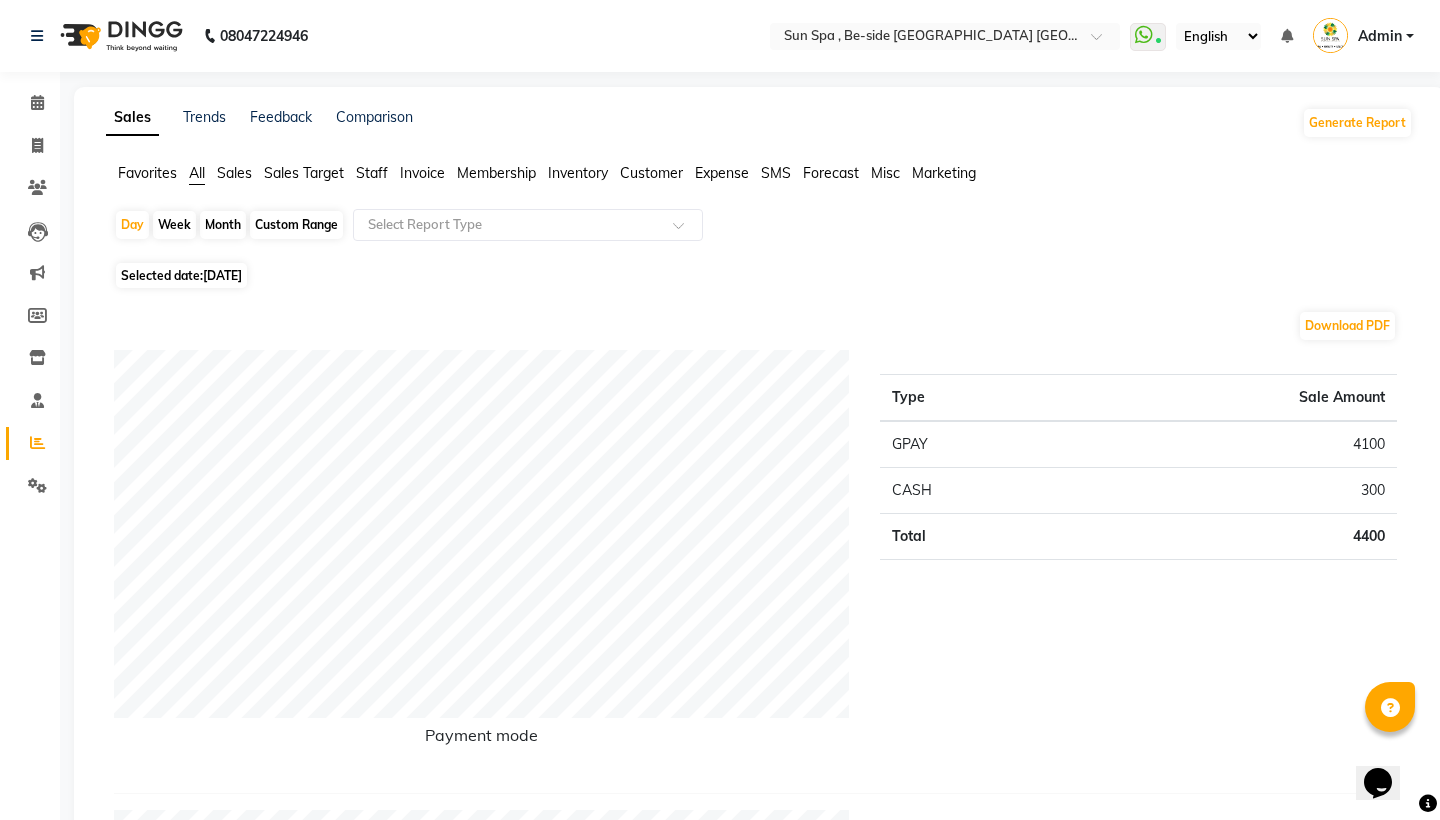 scroll, scrollTop: 0, scrollLeft: 0, axis: both 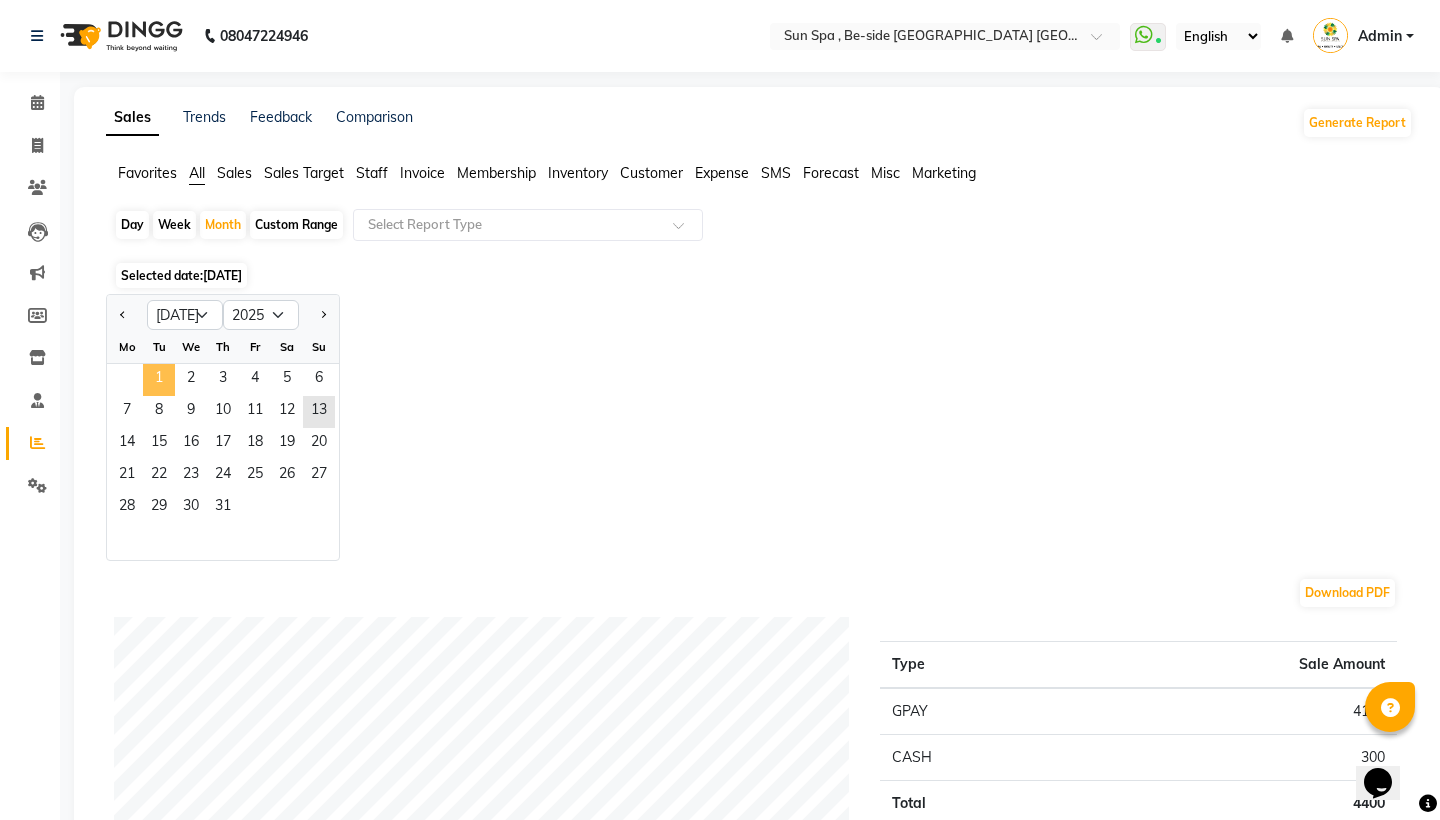 click on "1" 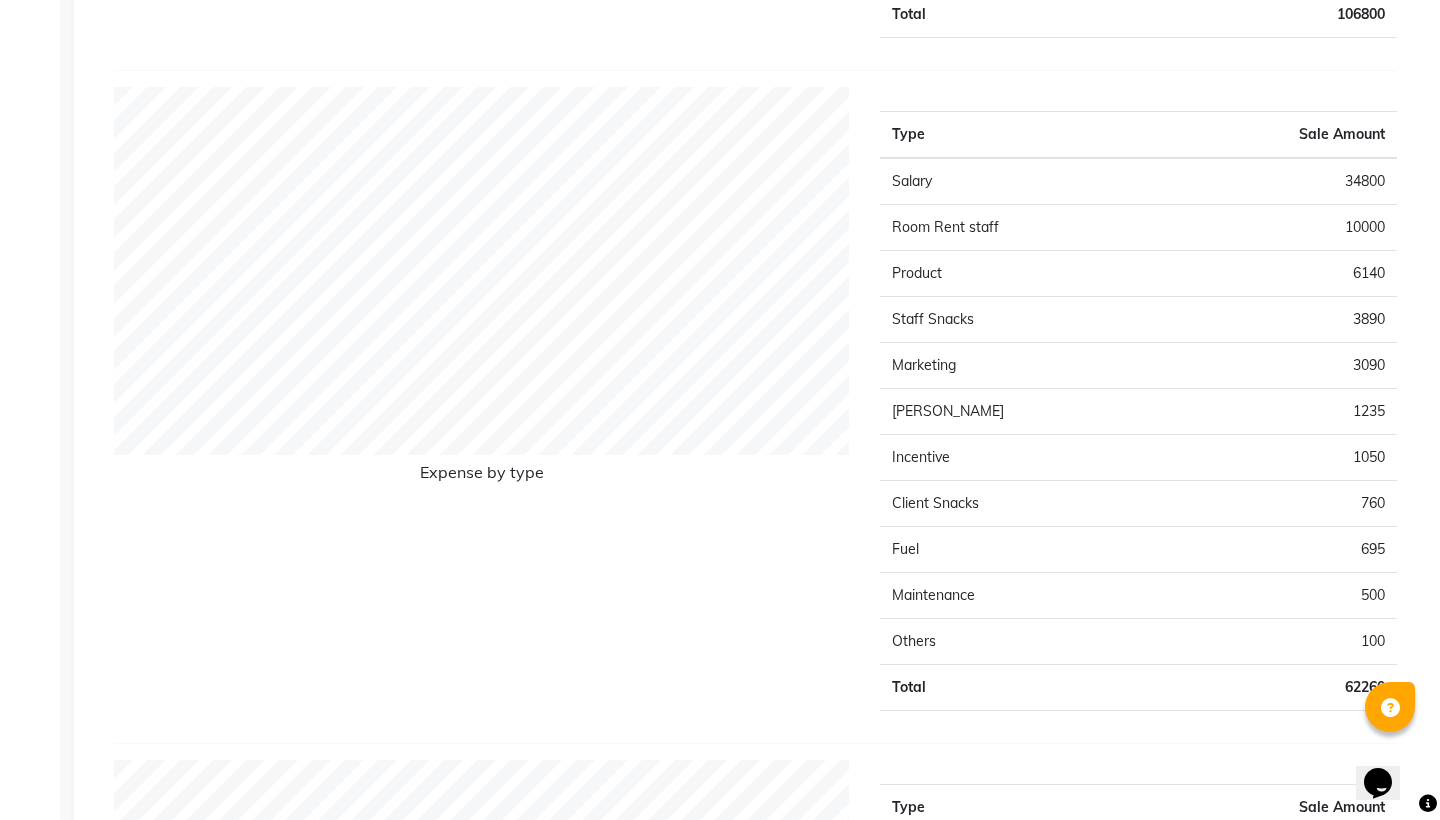 scroll, scrollTop: 1830, scrollLeft: 0, axis: vertical 